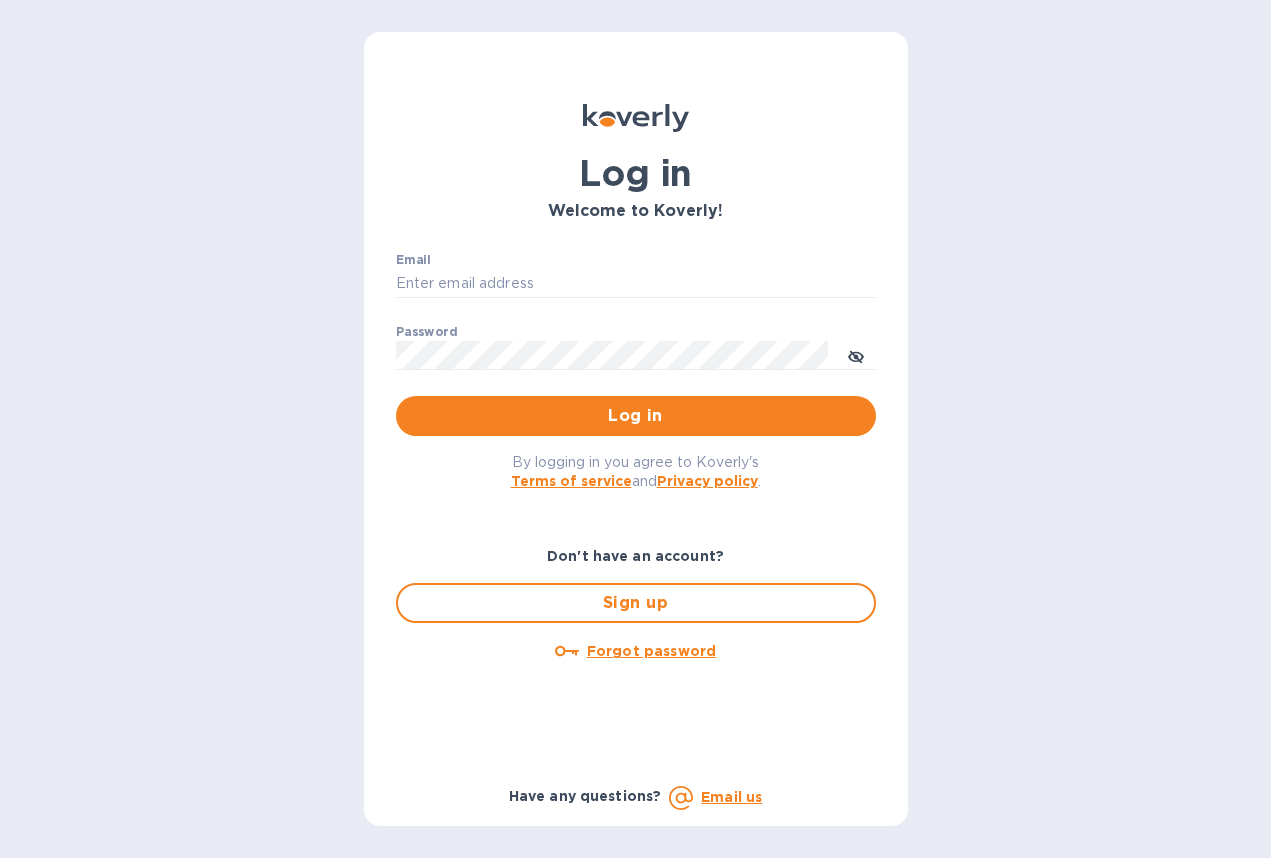 scroll, scrollTop: 0, scrollLeft: 0, axis: both 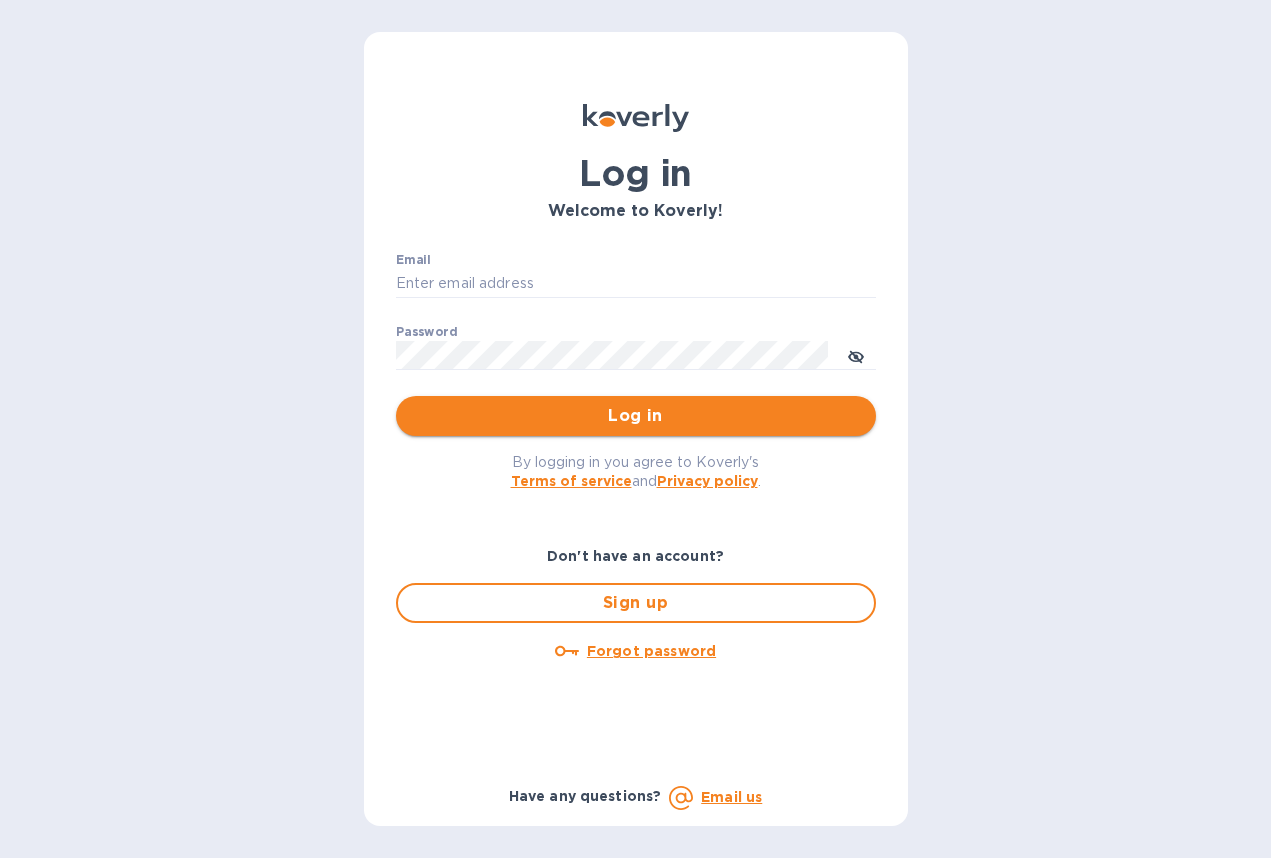 type on "[EMAIL]" 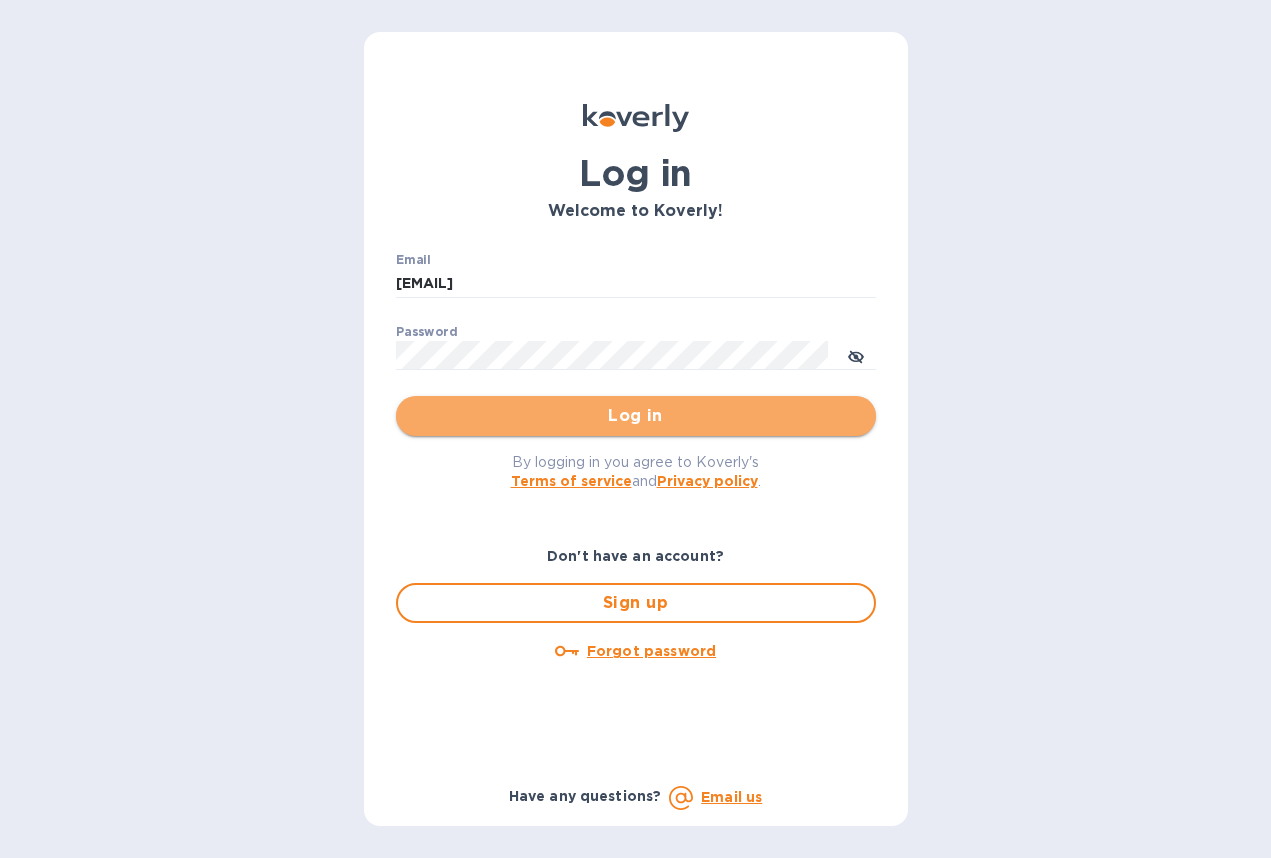 click on "Log in" at bounding box center [636, 416] 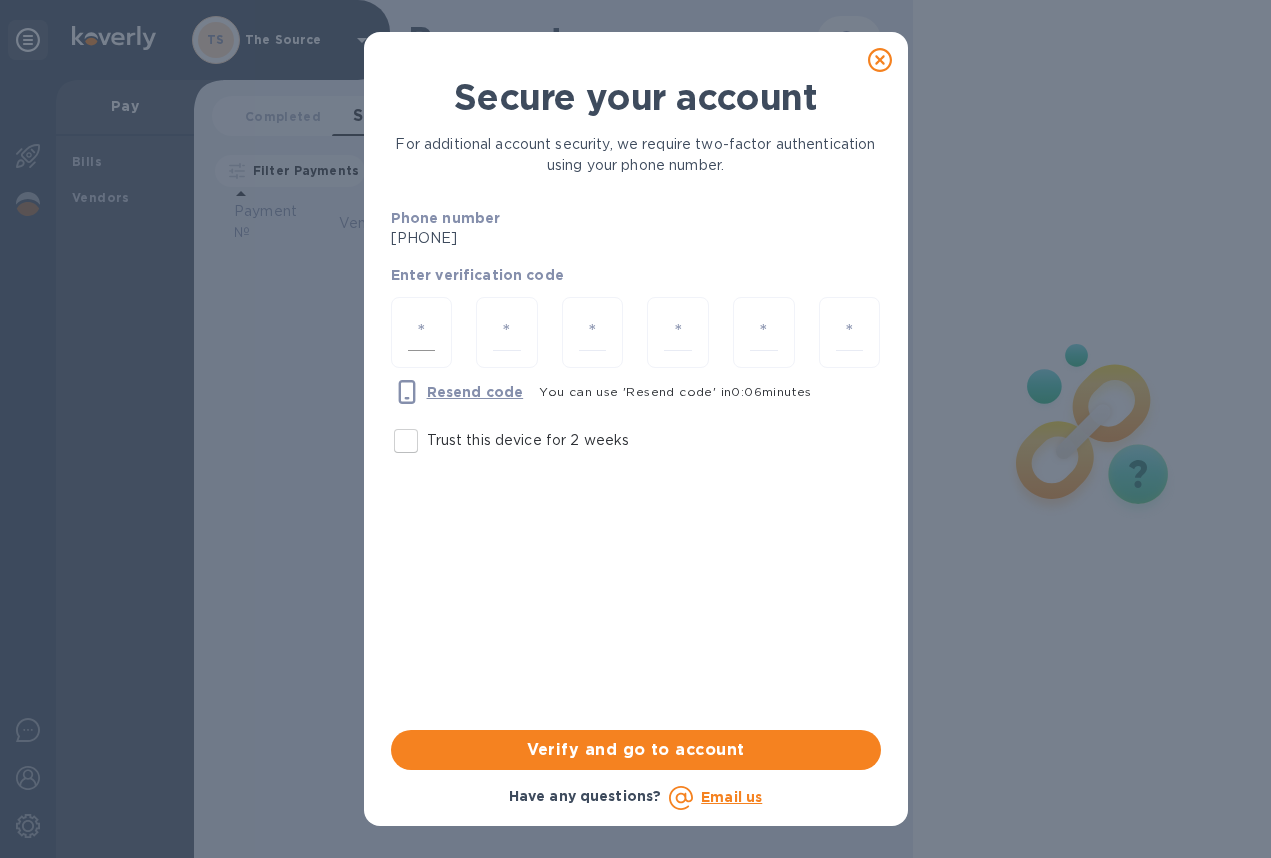click at bounding box center (422, 332) 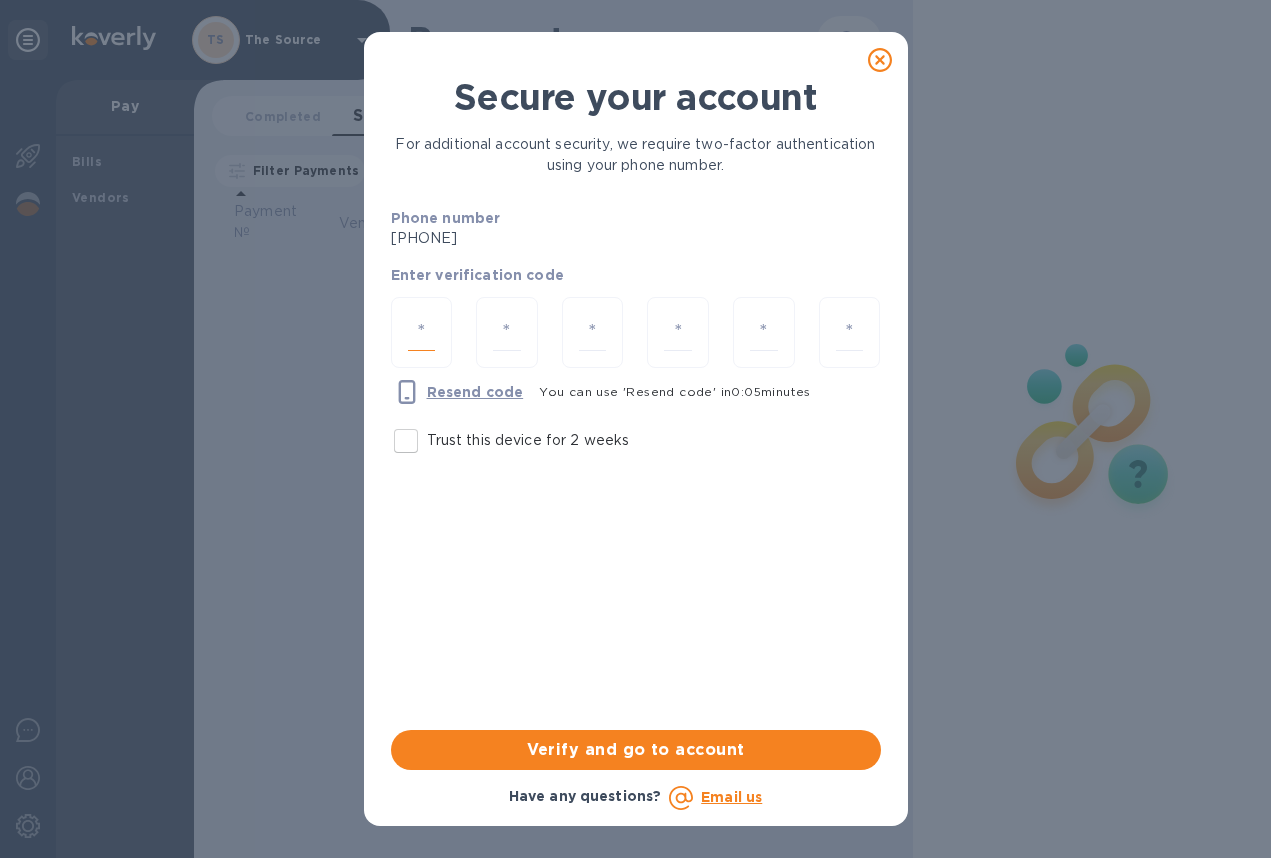 paste on "1" 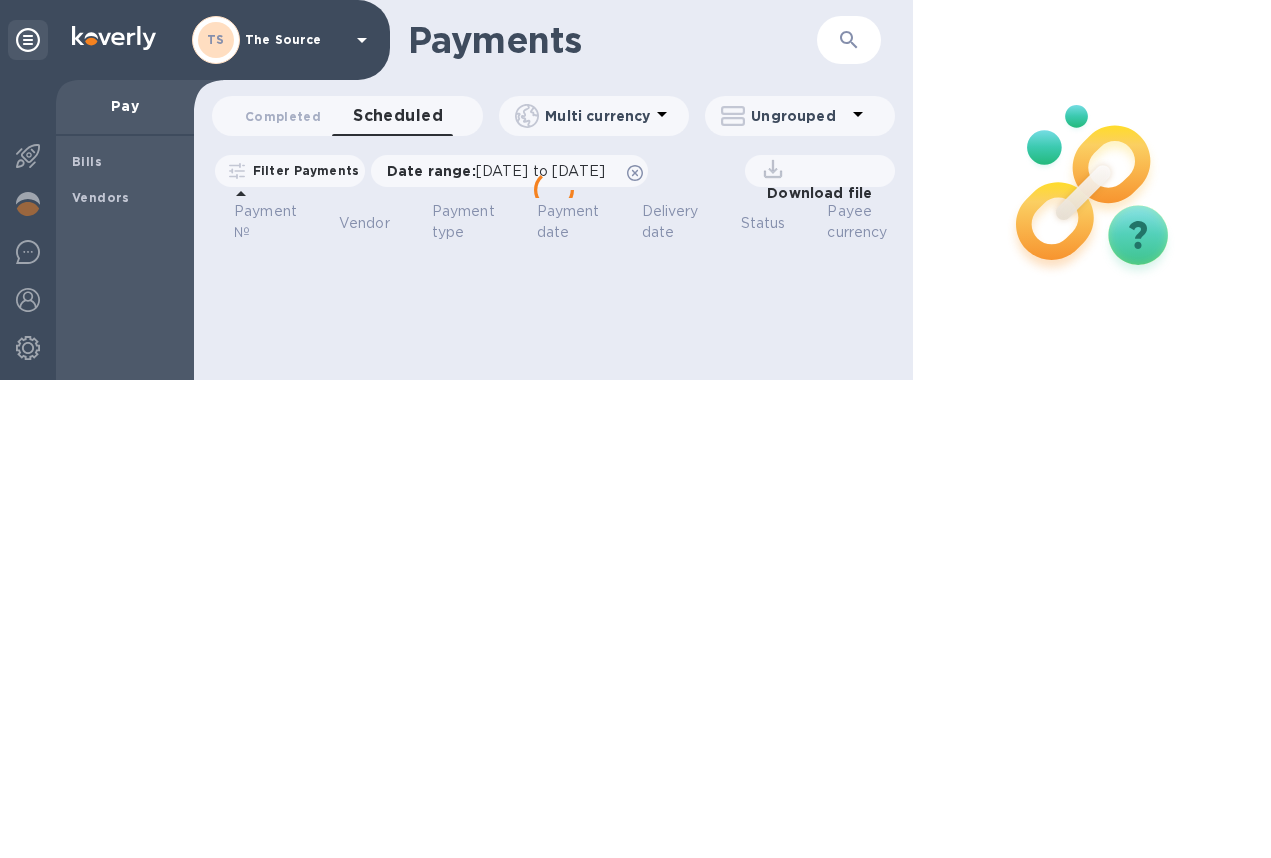 scroll, scrollTop: 0, scrollLeft: 0, axis: both 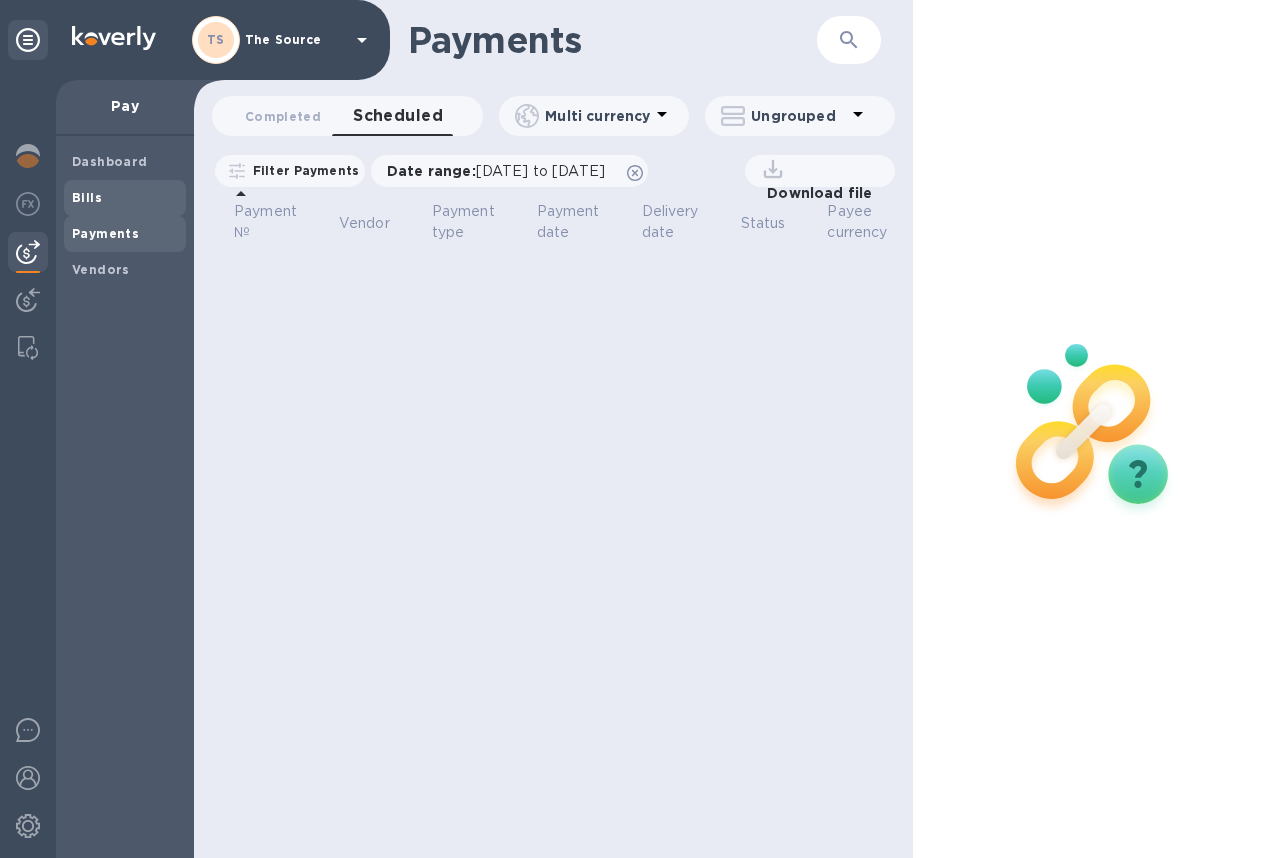 click on "Bills" at bounding box center (125, 198) 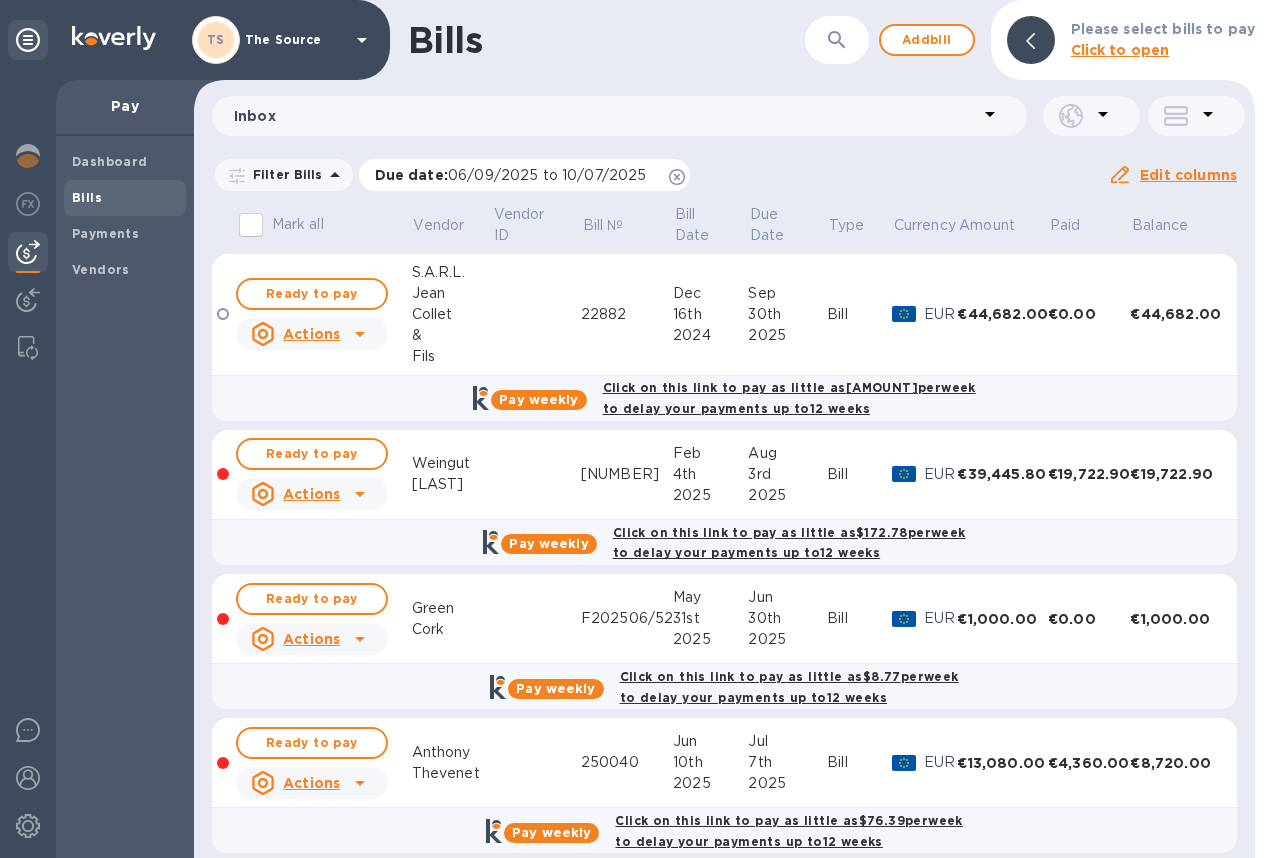 click 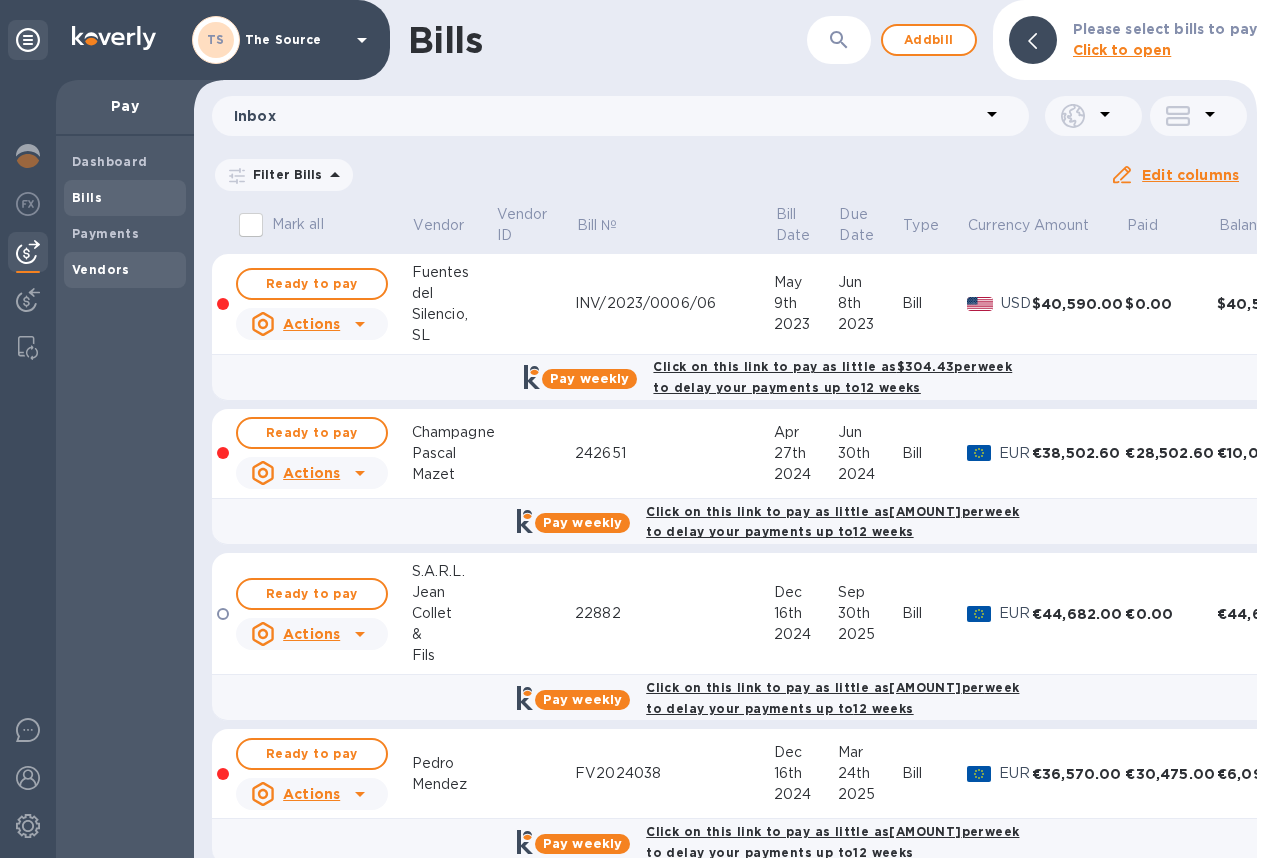 click on "Vendors" at bounding box center [101, 269] 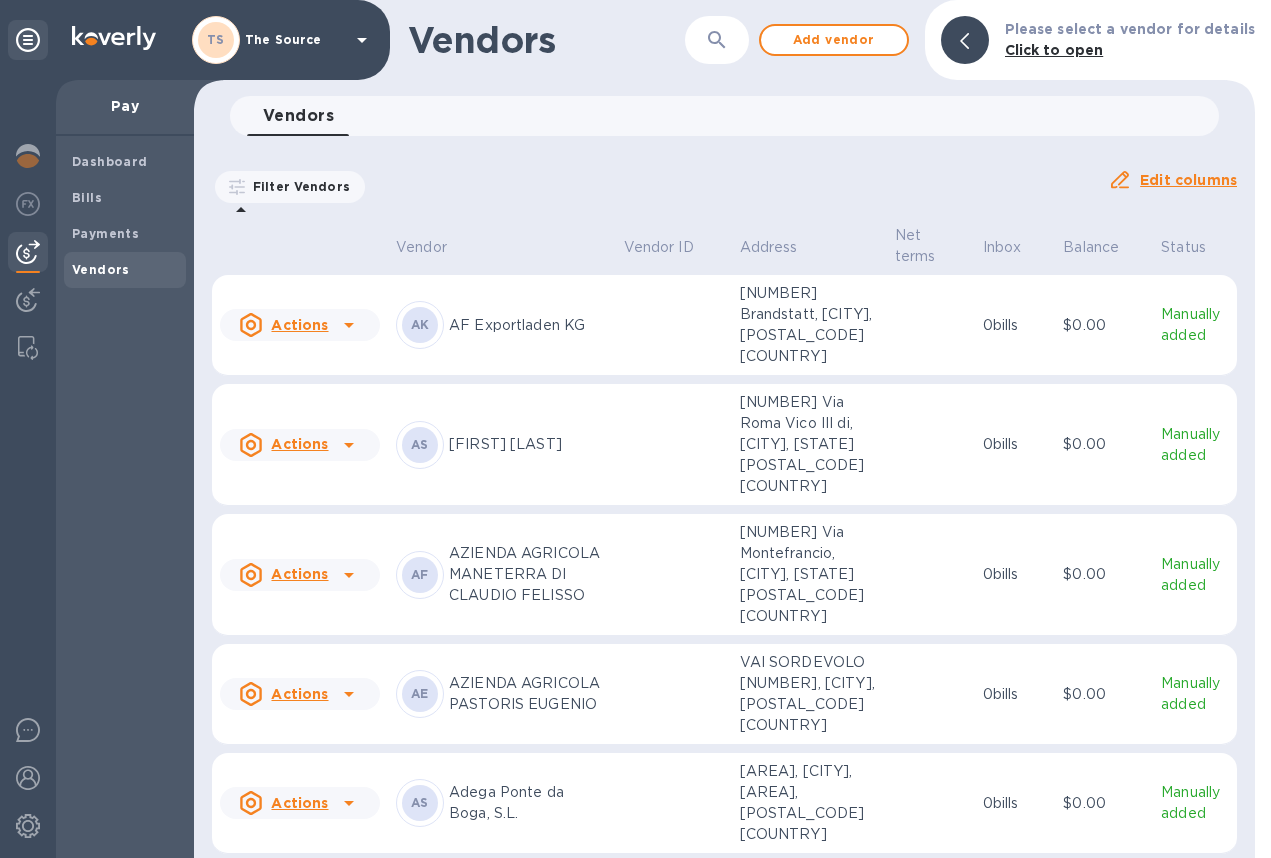 click at bounding box center [717, 40] 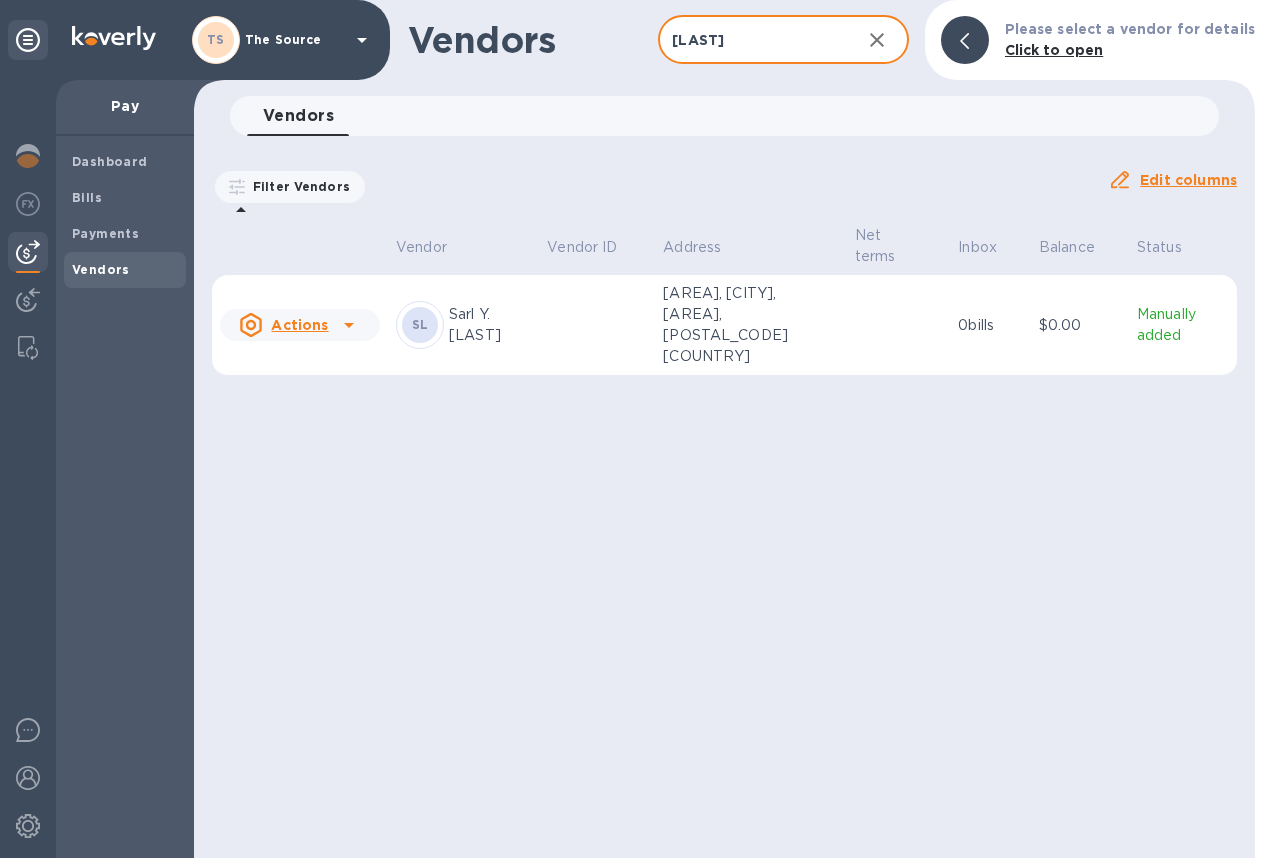 type on "[LAST]" 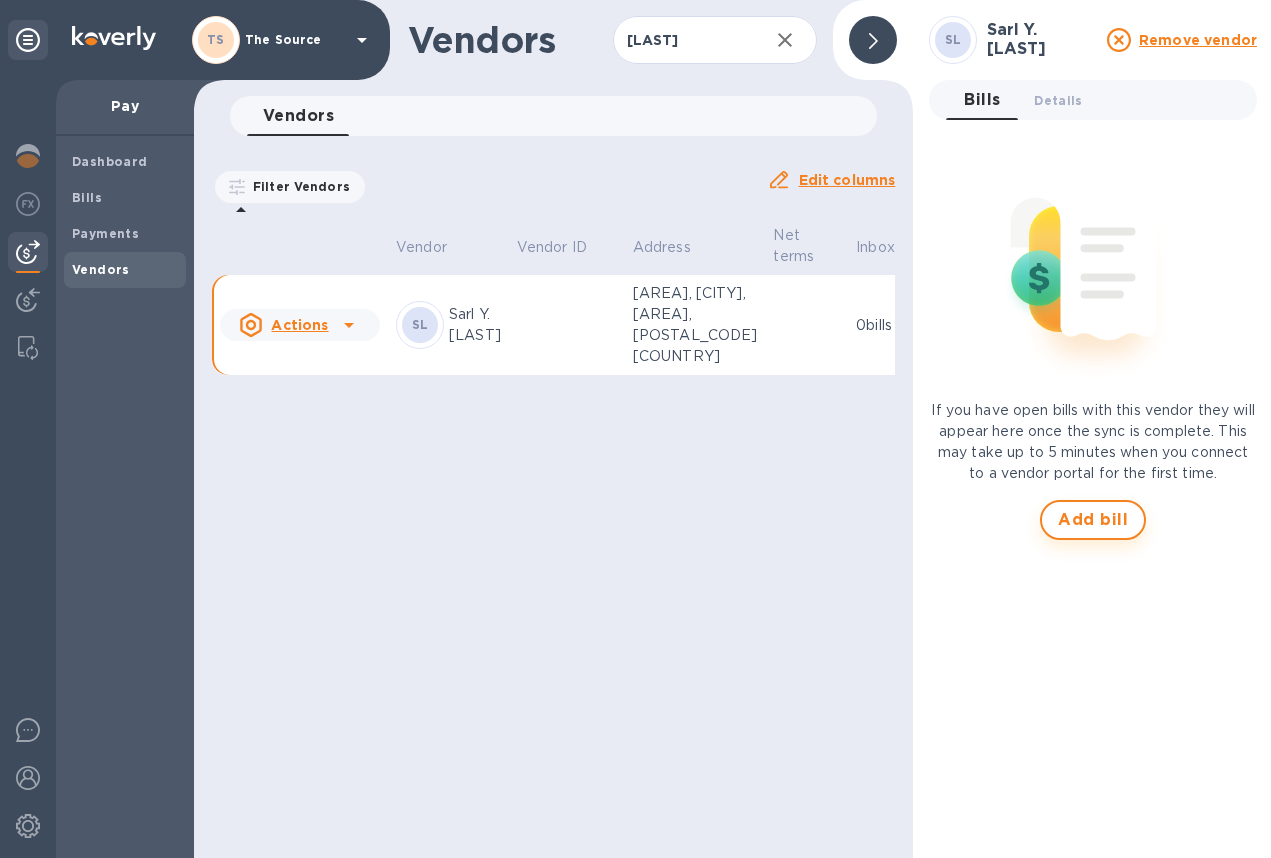 click on "Add bill" at bounding box center [1093, 520] 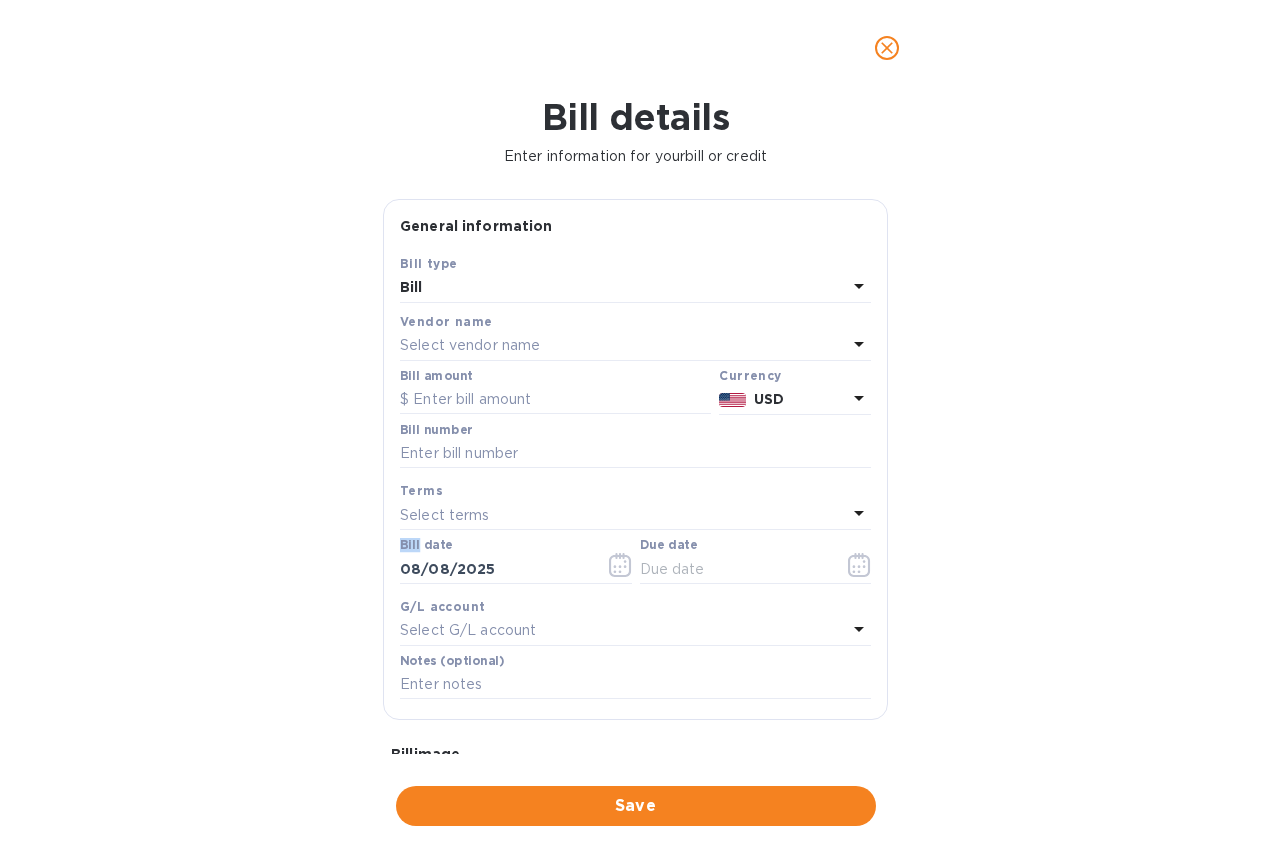 click on "Bill details Enter information for your  bill or credit General information Save Bill type Bill Vendor name Select vendor name Bill amount Currency USD Bill number   Terms Select terms Bill date 08/08/2025   Due date   G/L account Select G/L account Notes (optional)   Bill  image Choose  a bill  and   drag it here Save" at bounding box center (635, 477) 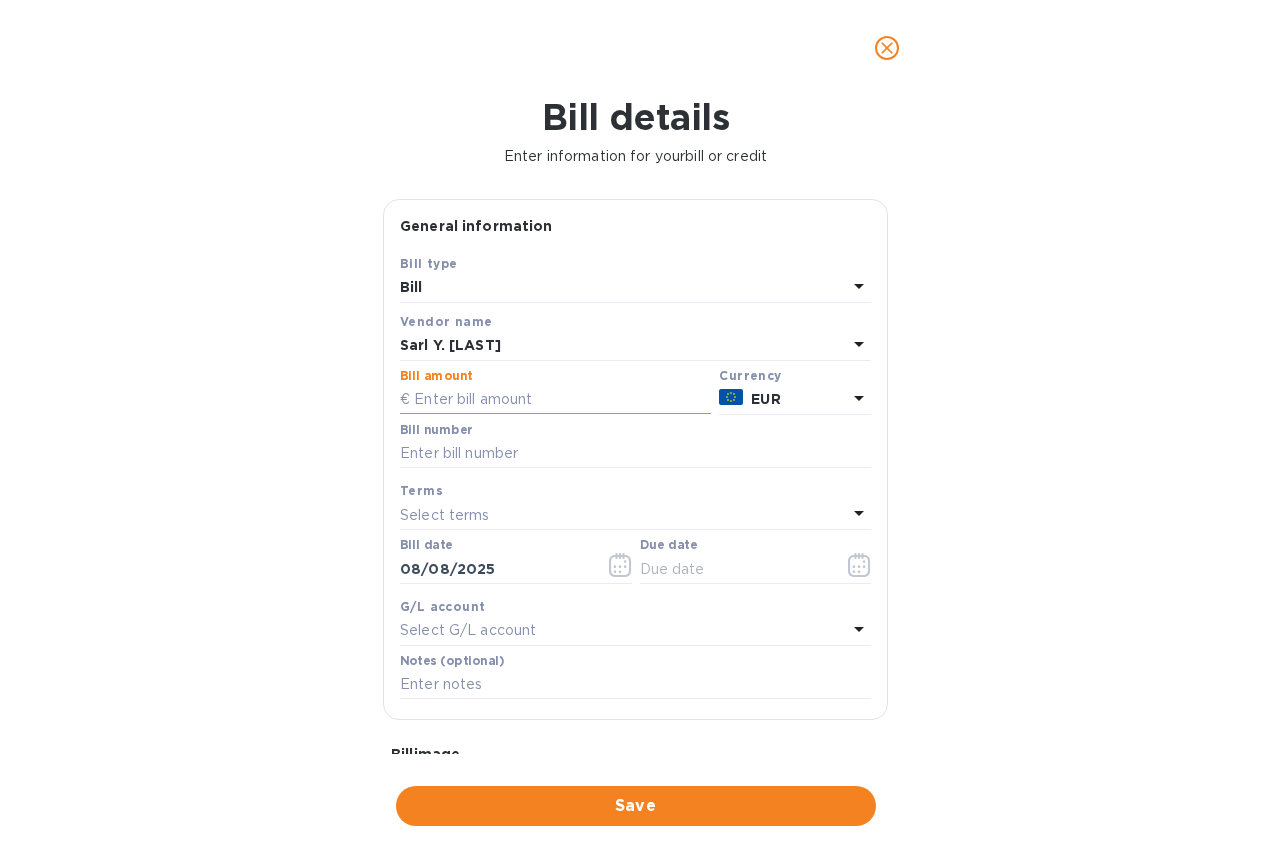 click at bounding box center (555, 400) 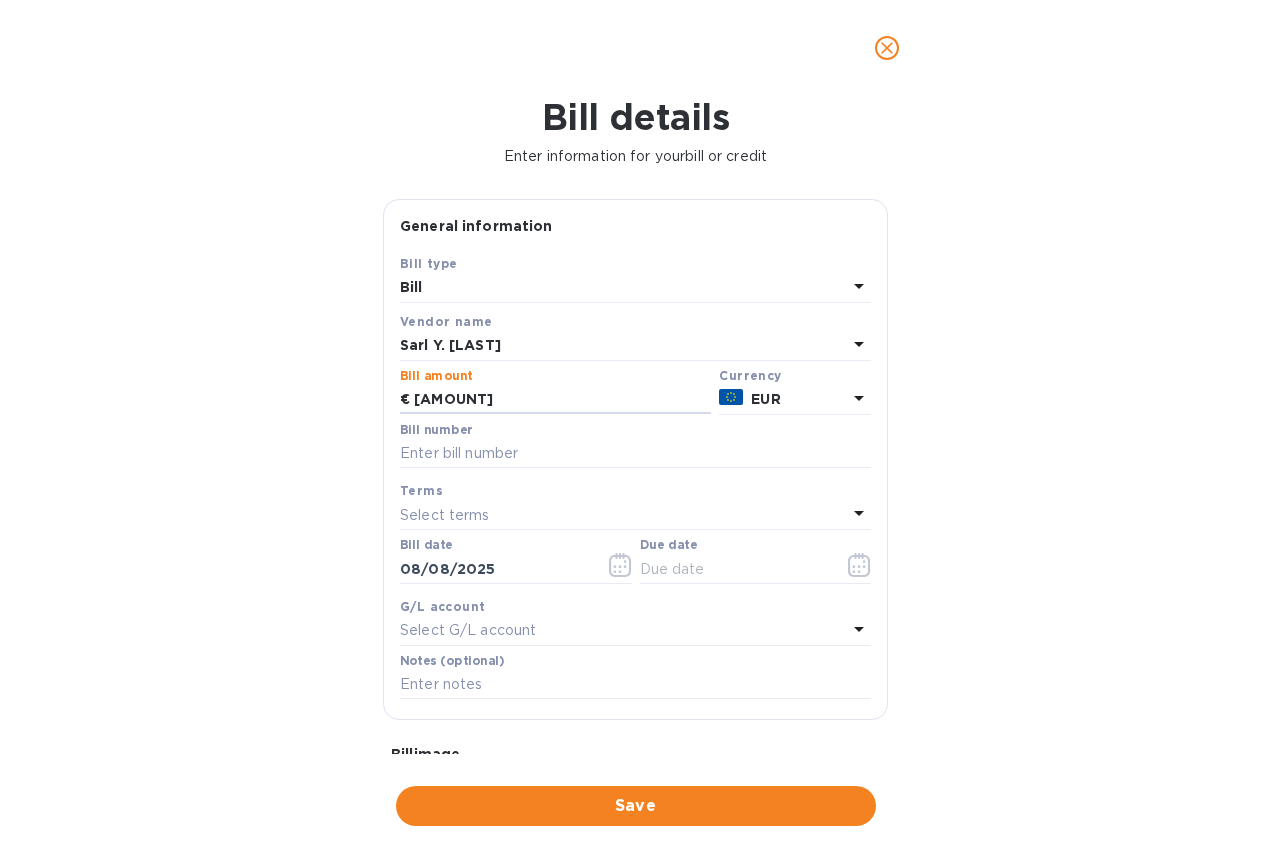 type on "[AMOUNT]" 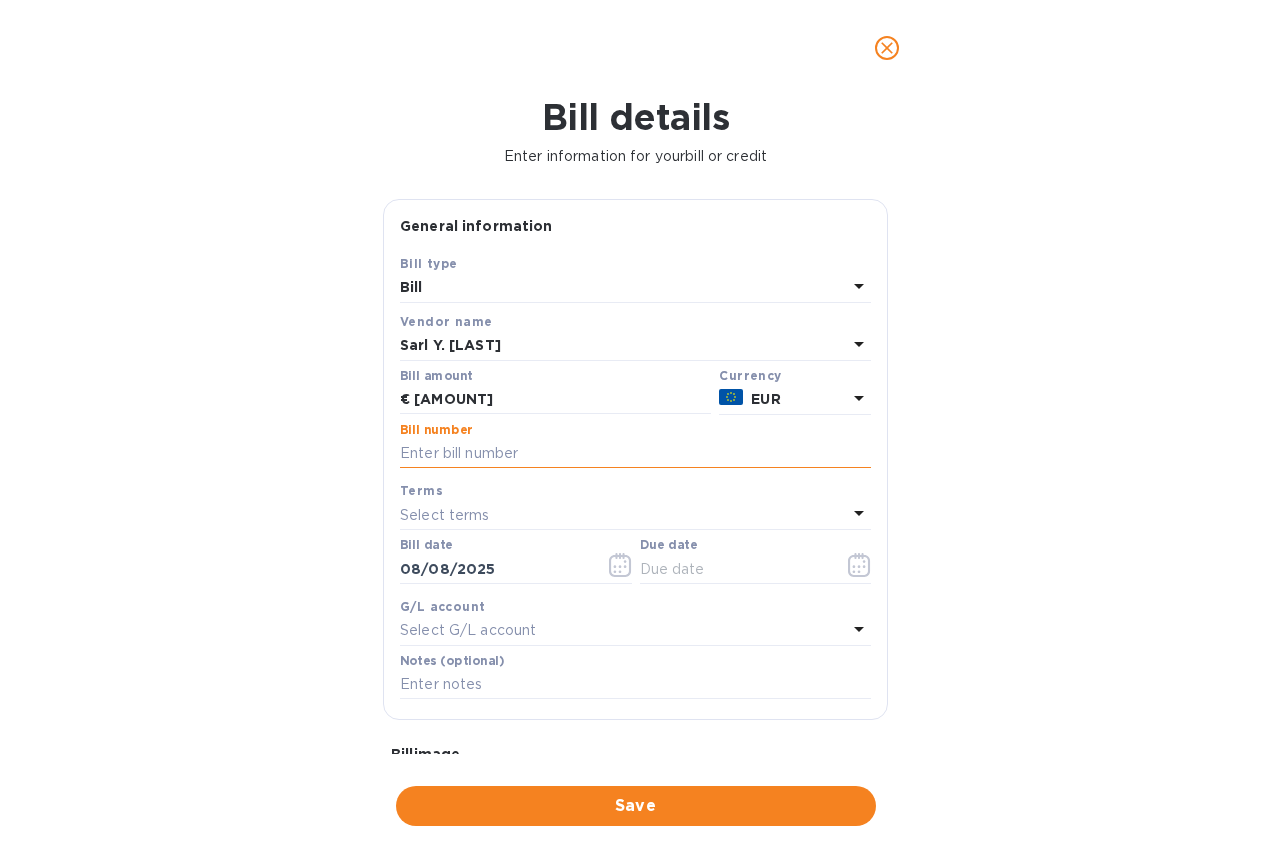 click at bounding box center (635, 454) 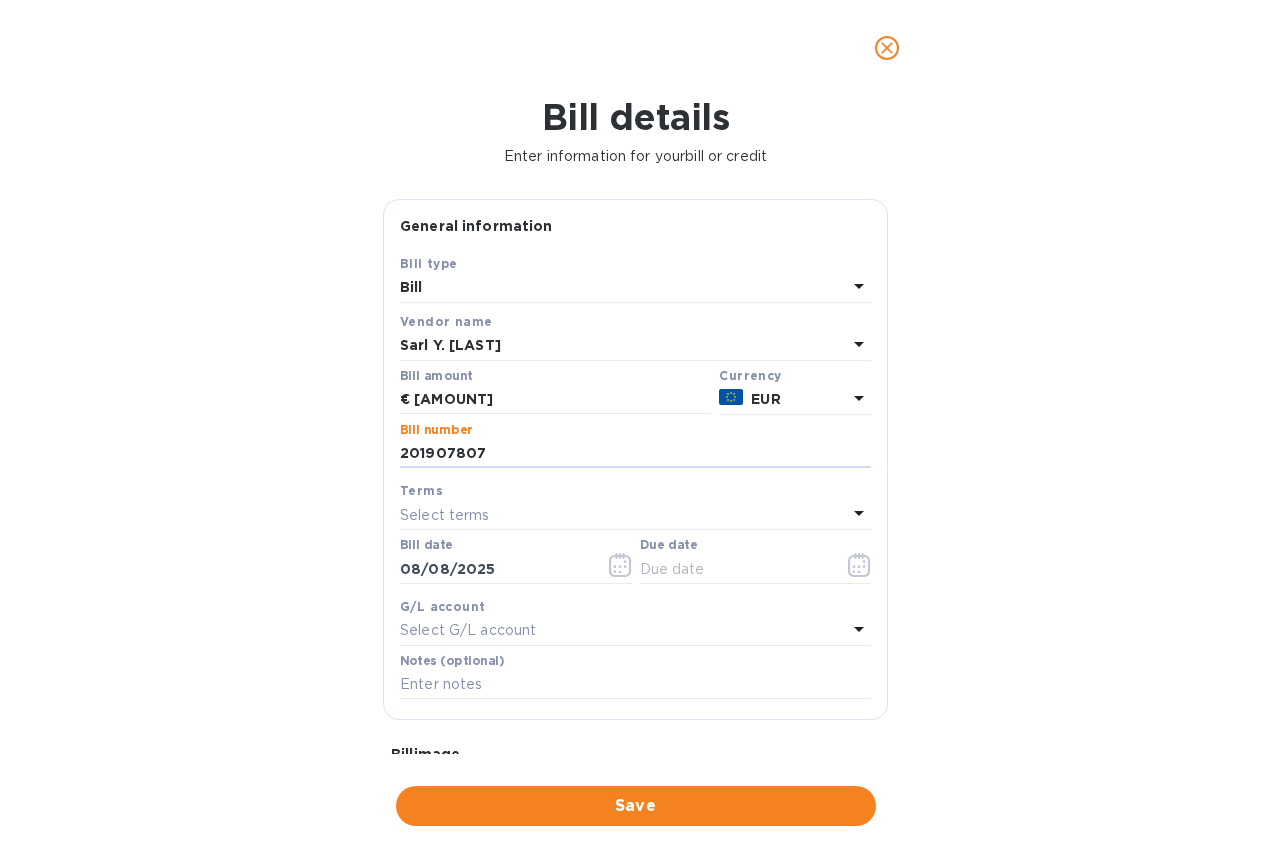 type on "201907807" 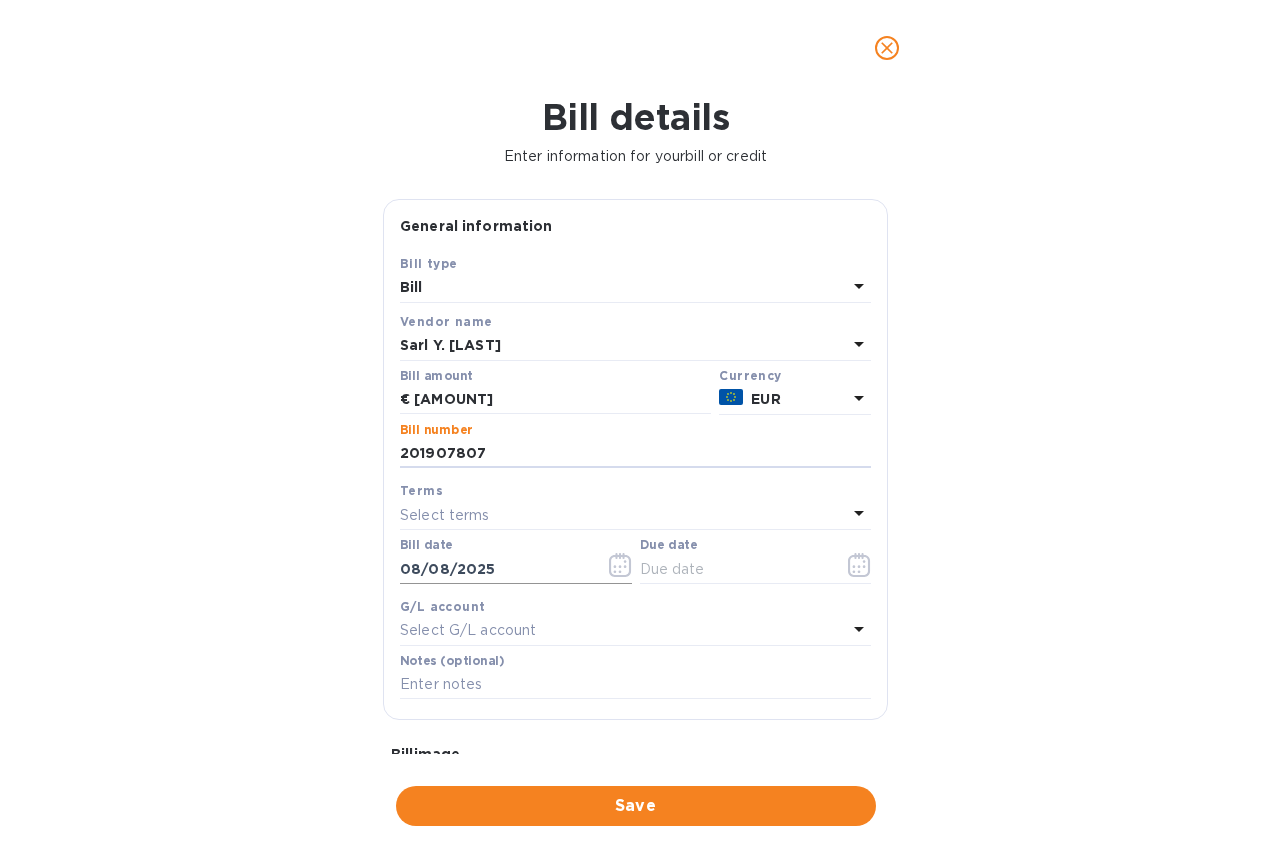 click 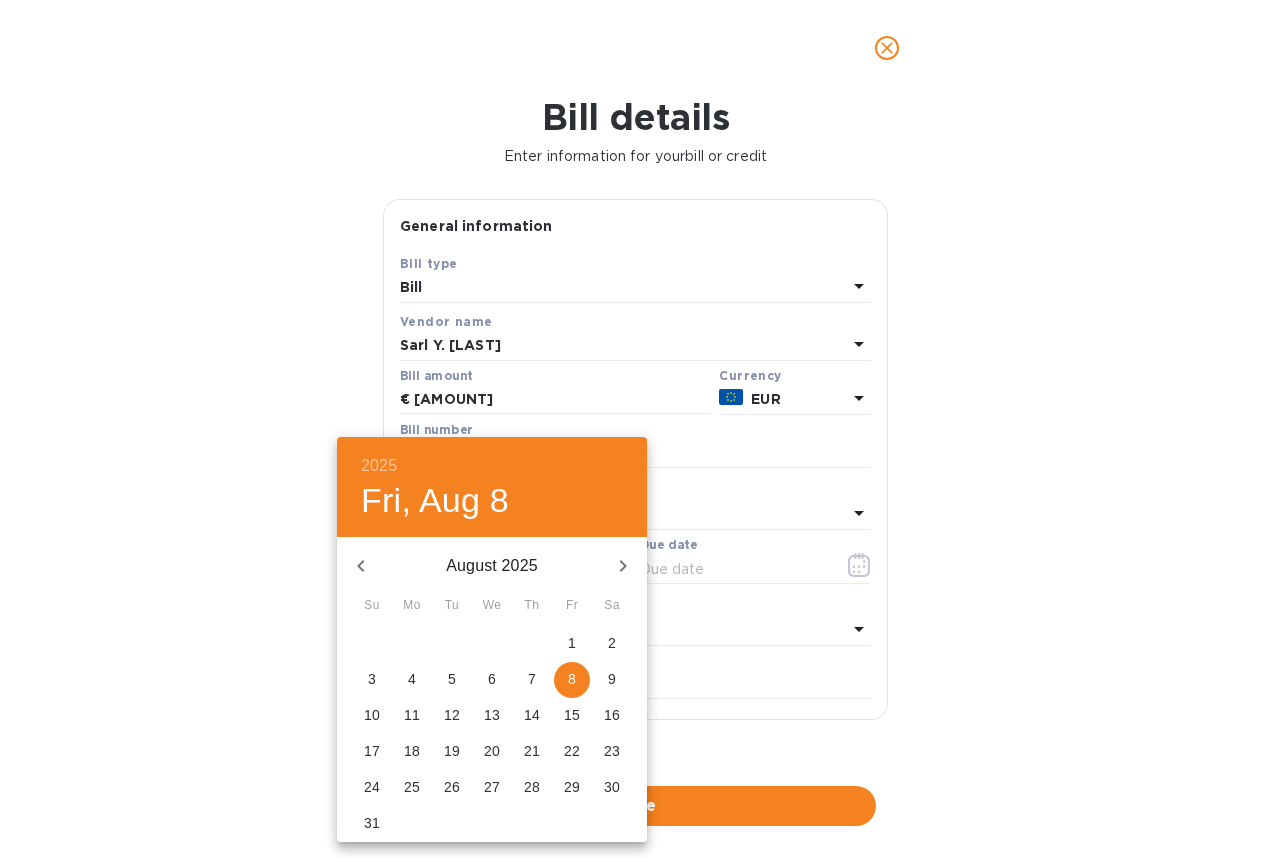 click 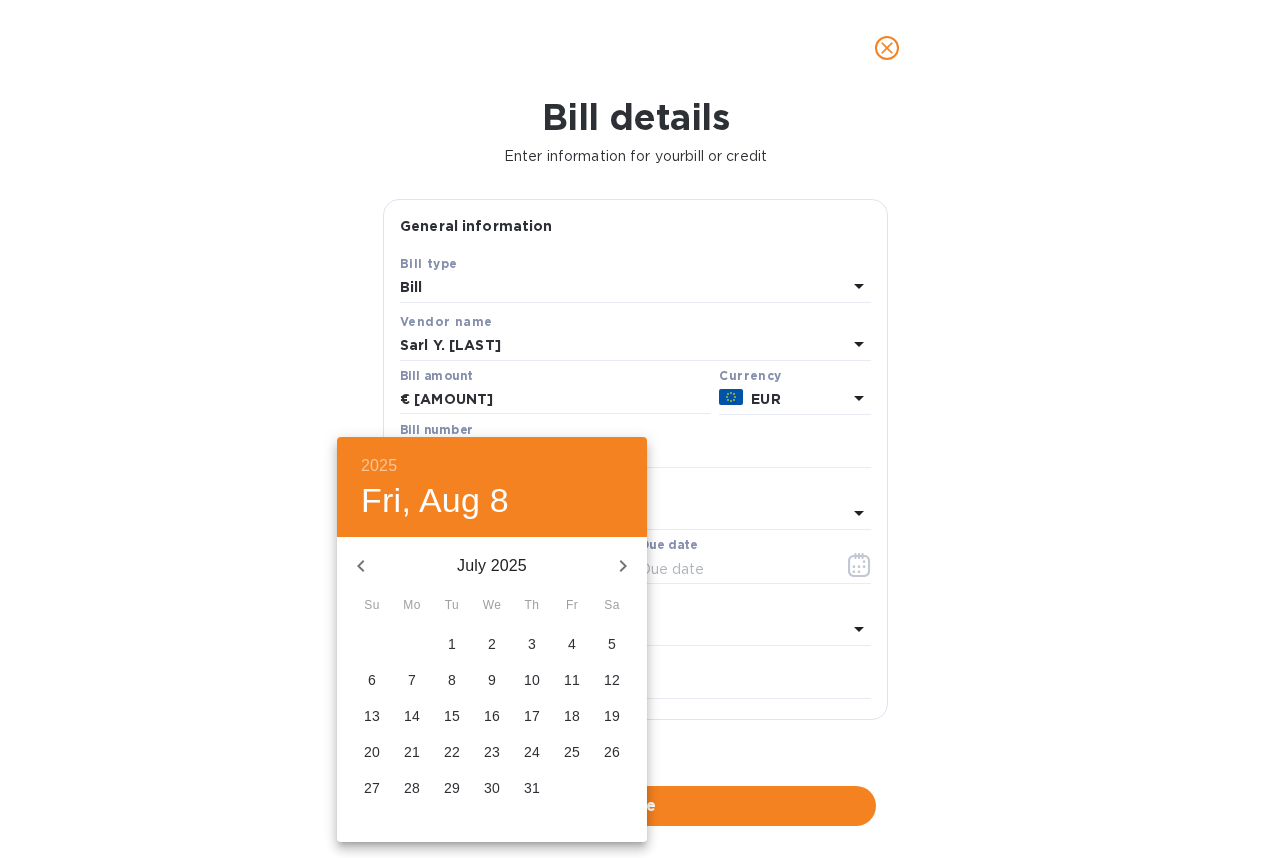 click 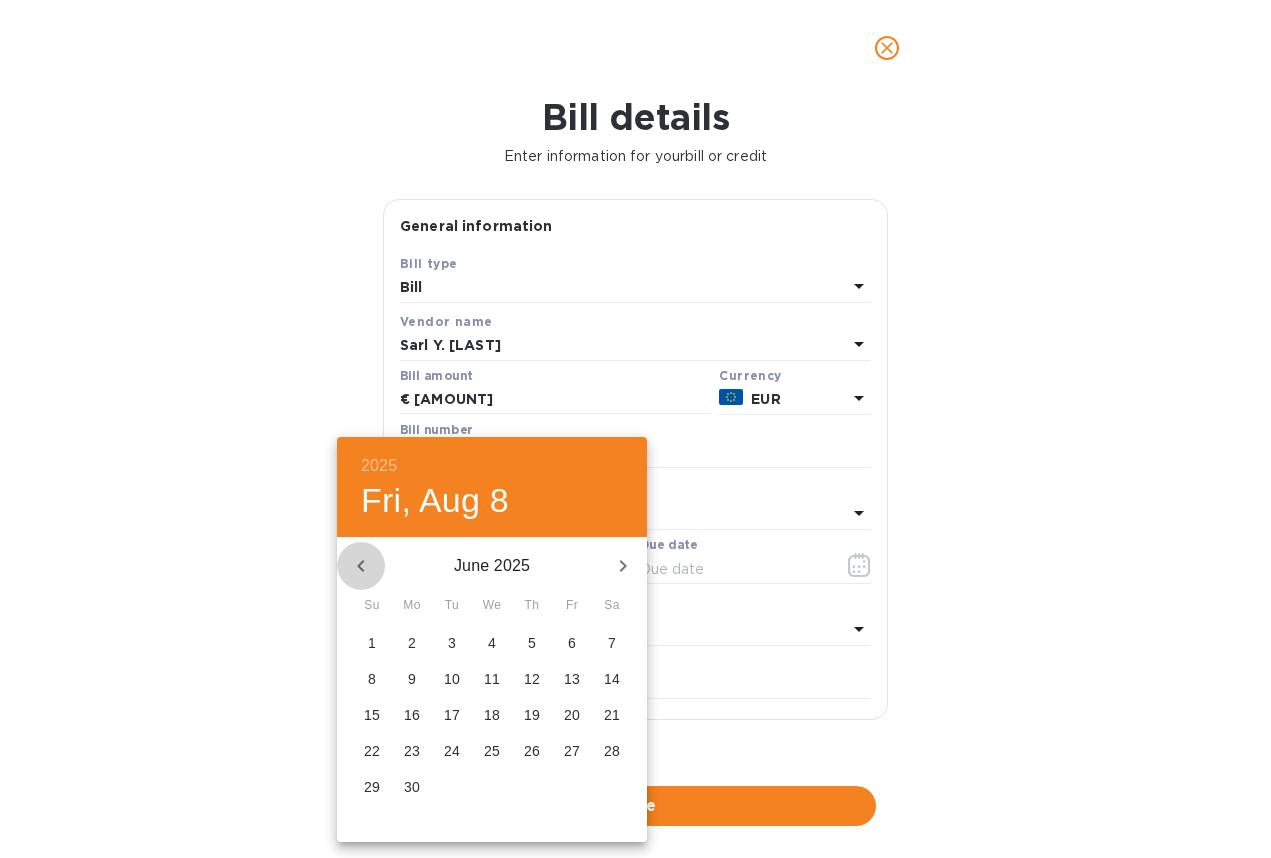 click 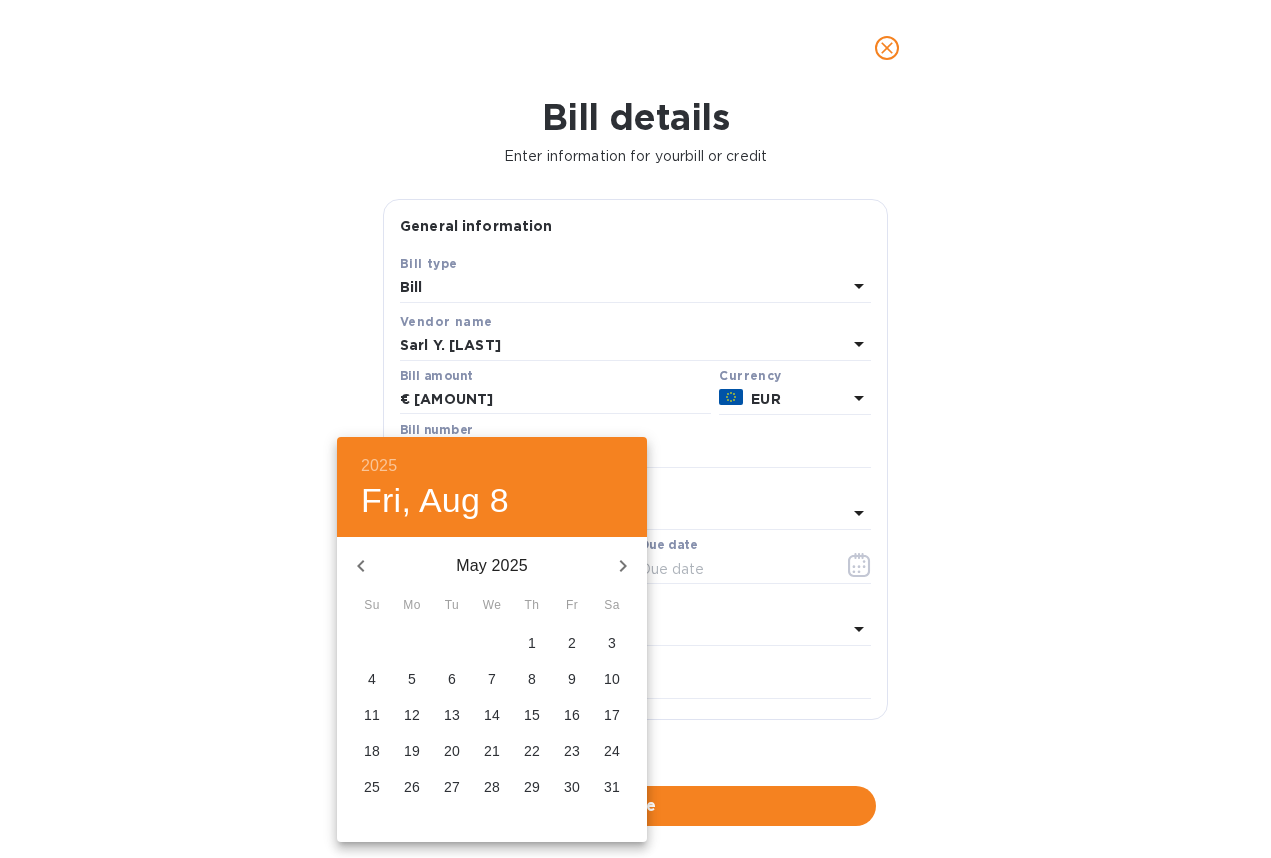 click 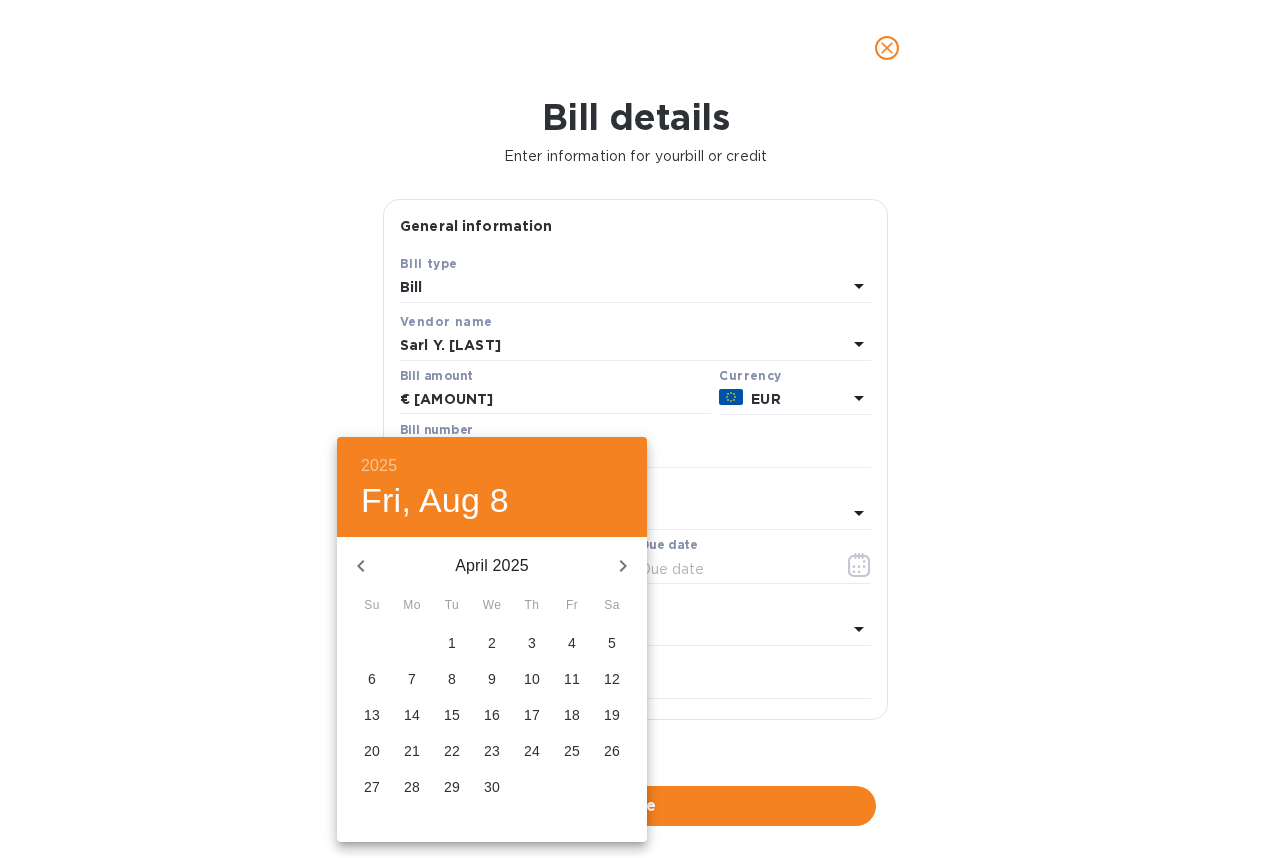 click on "28" at bounding box center (412, 787) 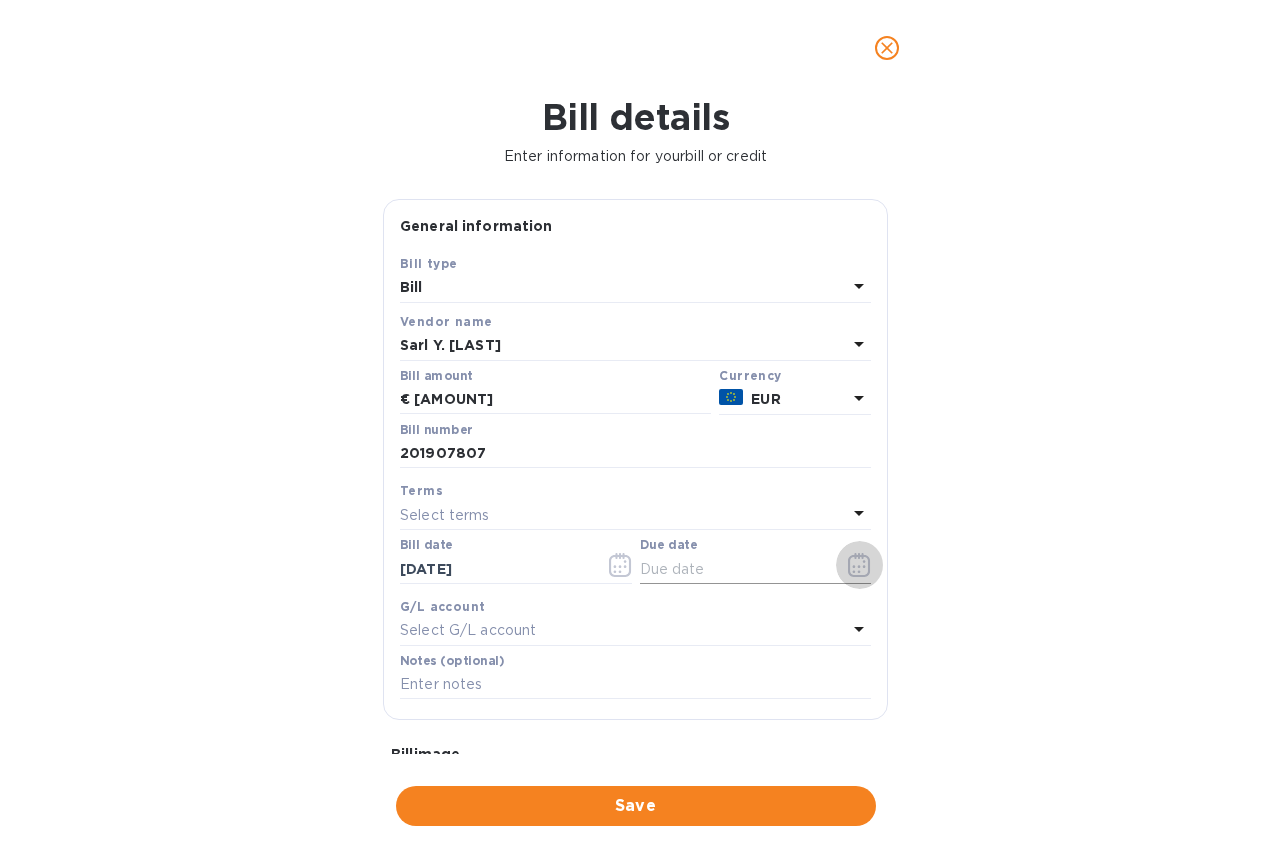 click 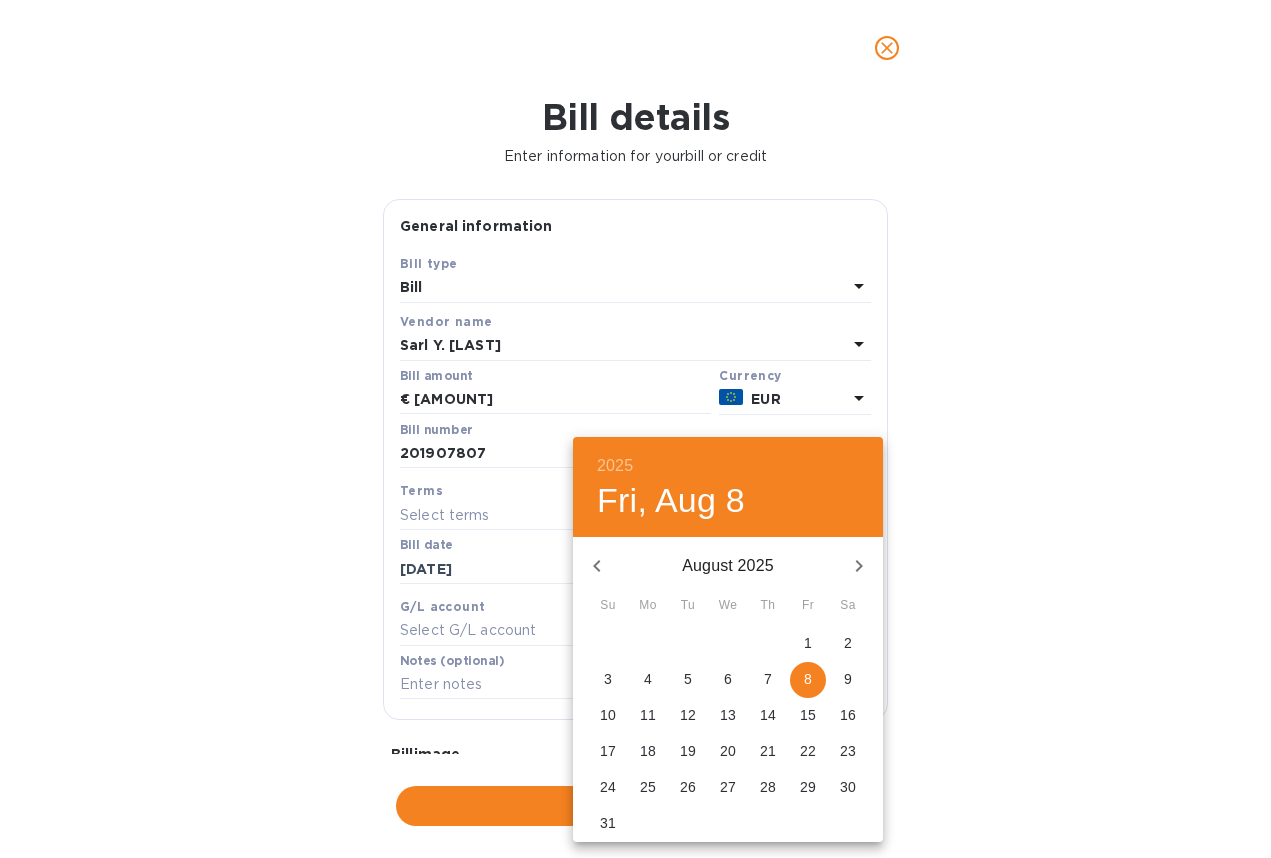click 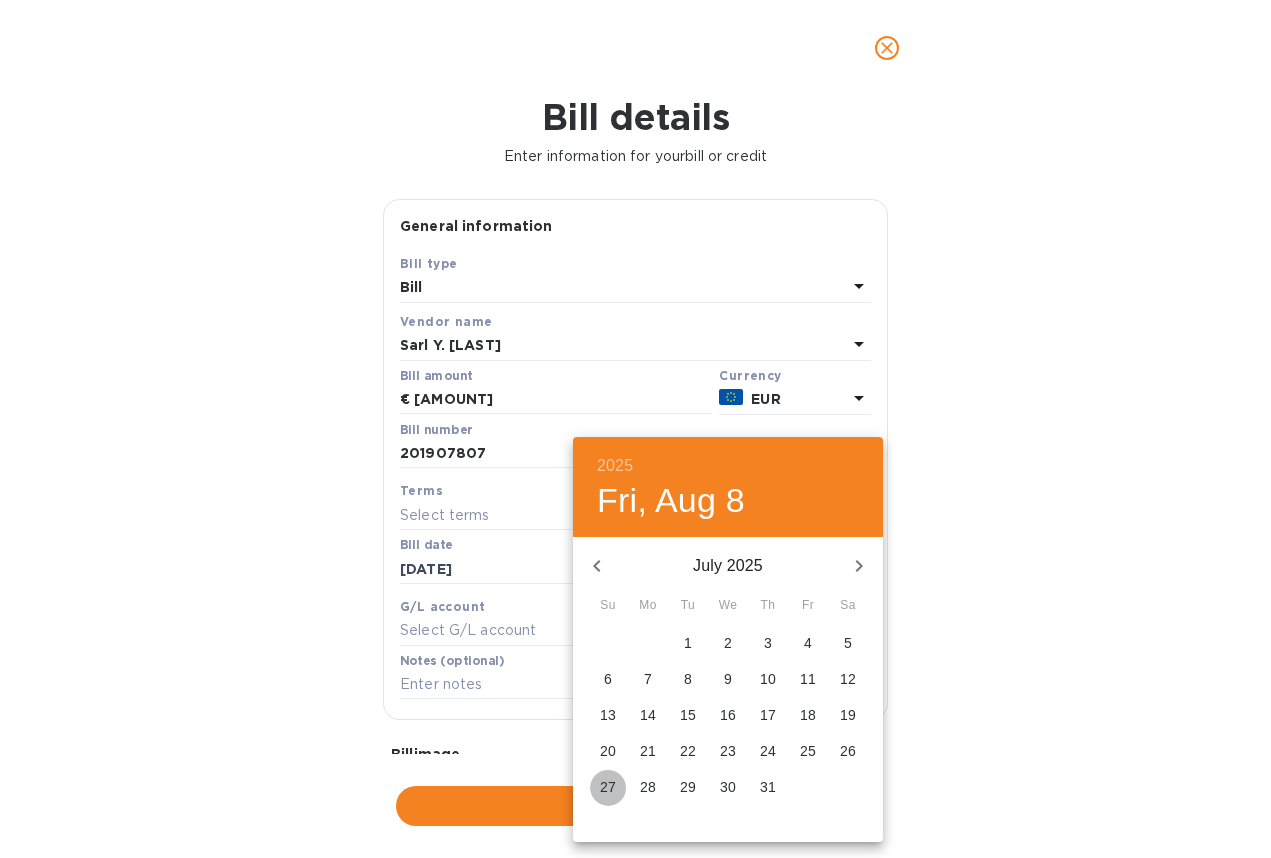 click on "27" at bounding box center [608, 787] 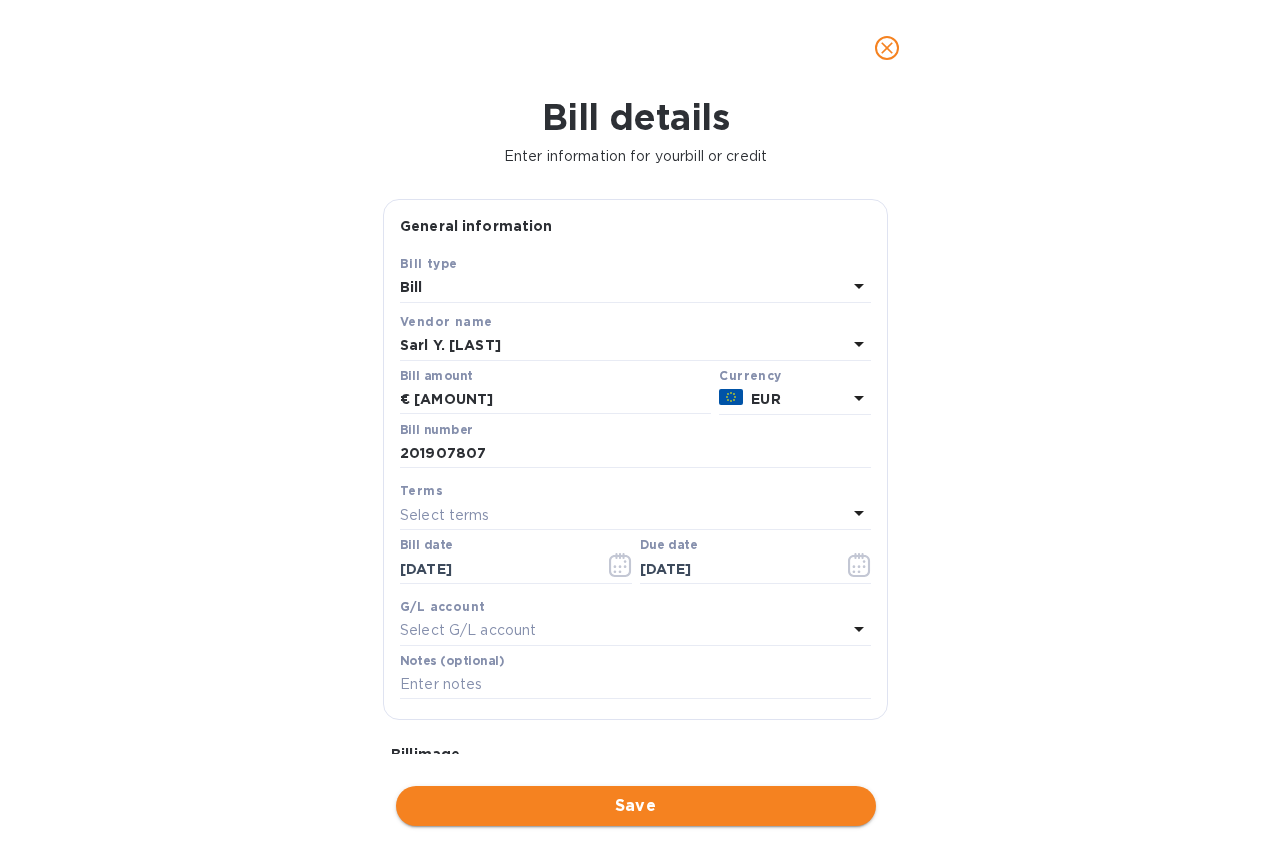 click on "Save" at bounding box center [636, 806] 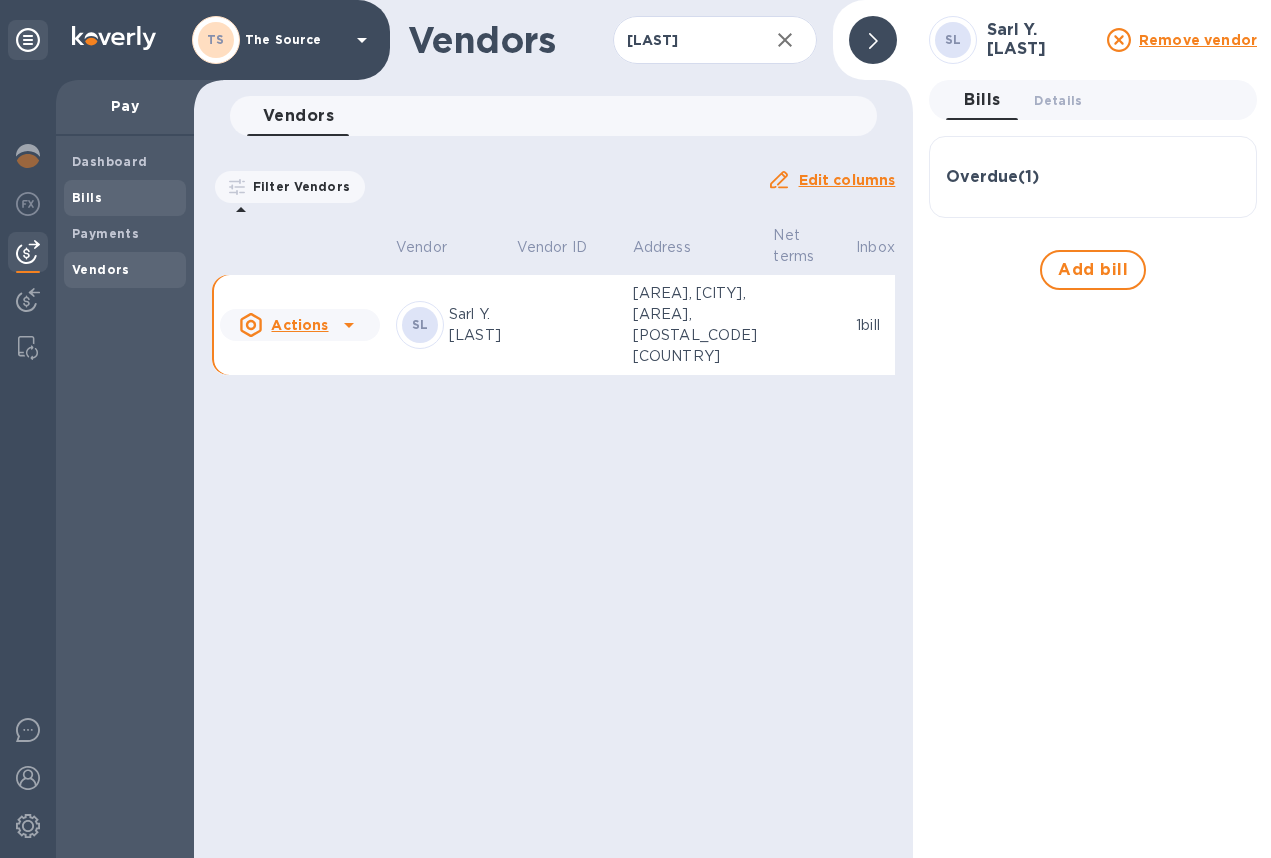click on "Bills" at bounding box center (87, 197) 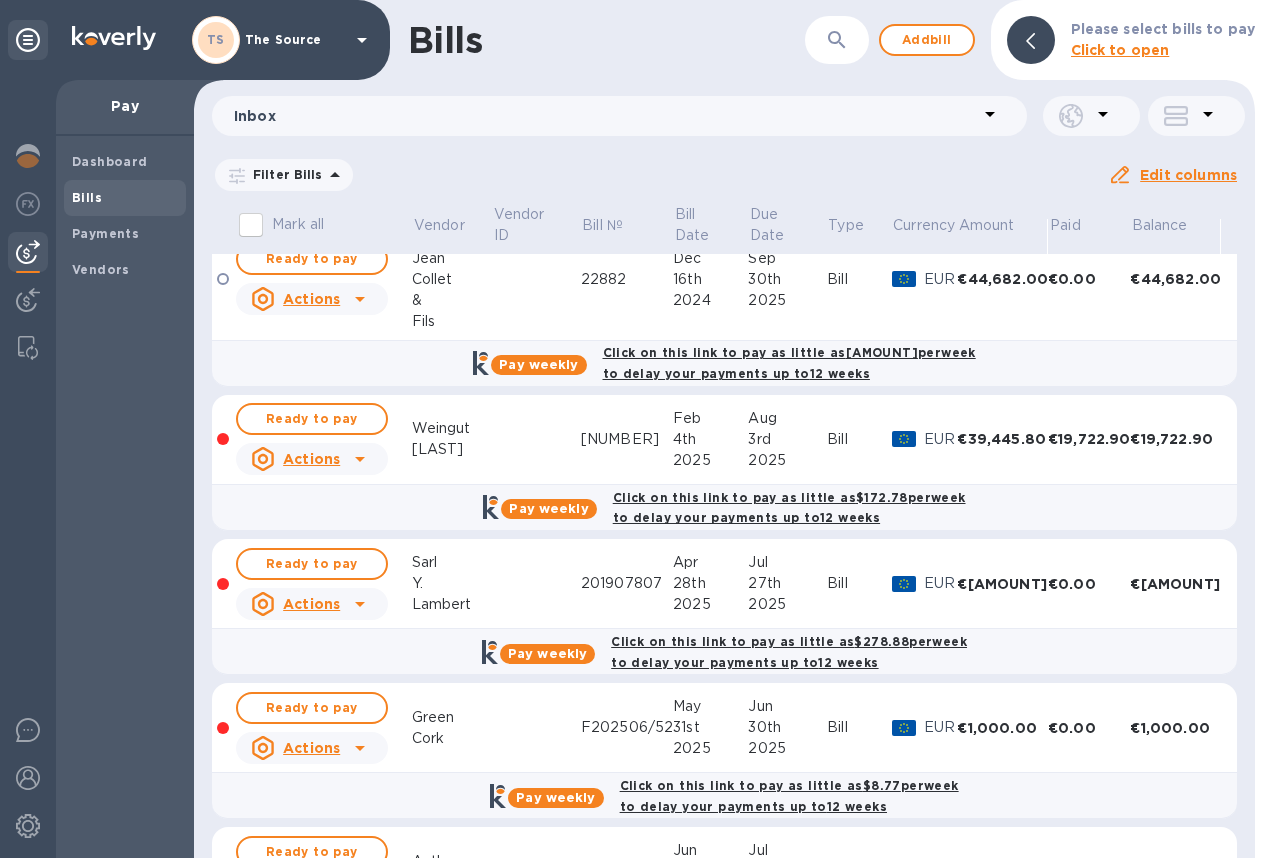 scroll, scrollTop: 21, scrollLeft: 0, axis: vertical 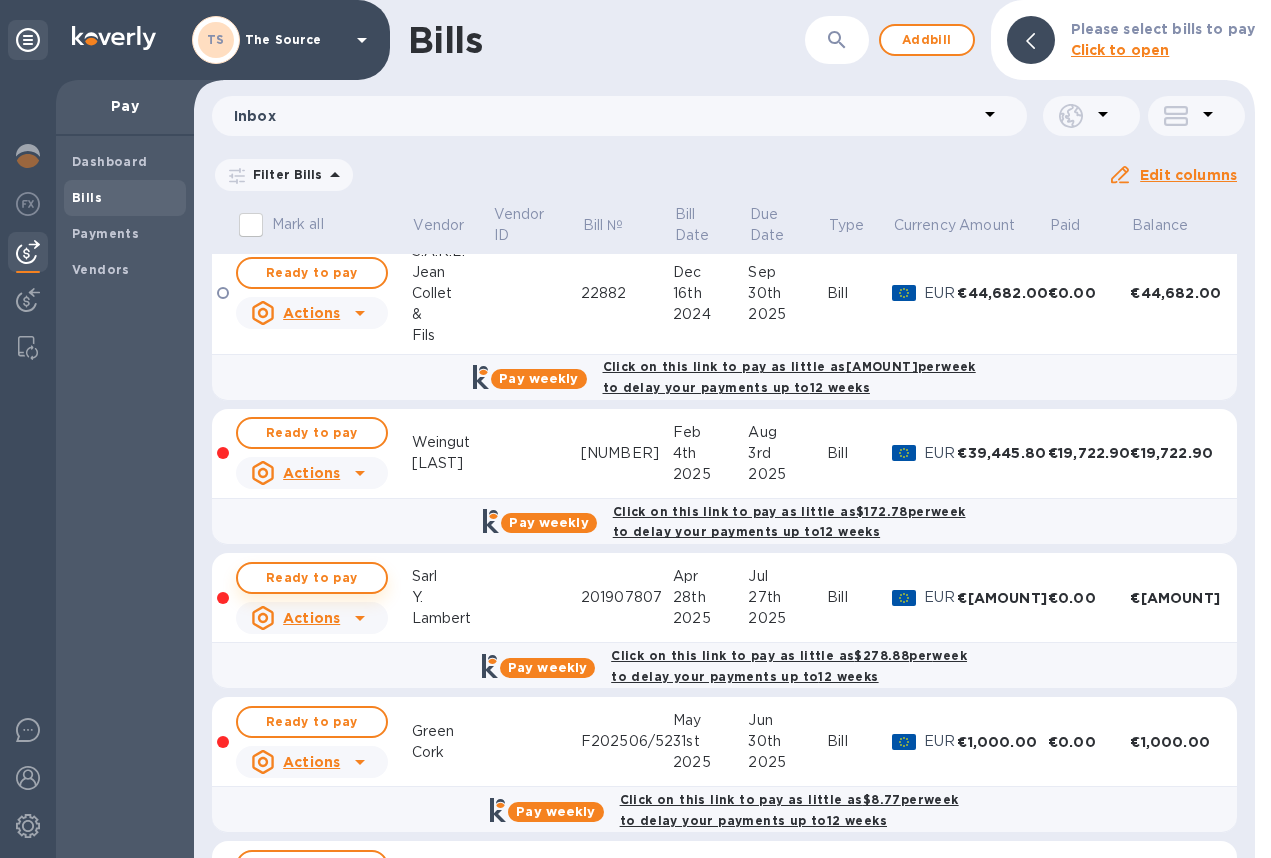 click on "Ready to pay" at bounding box center (312, 578) 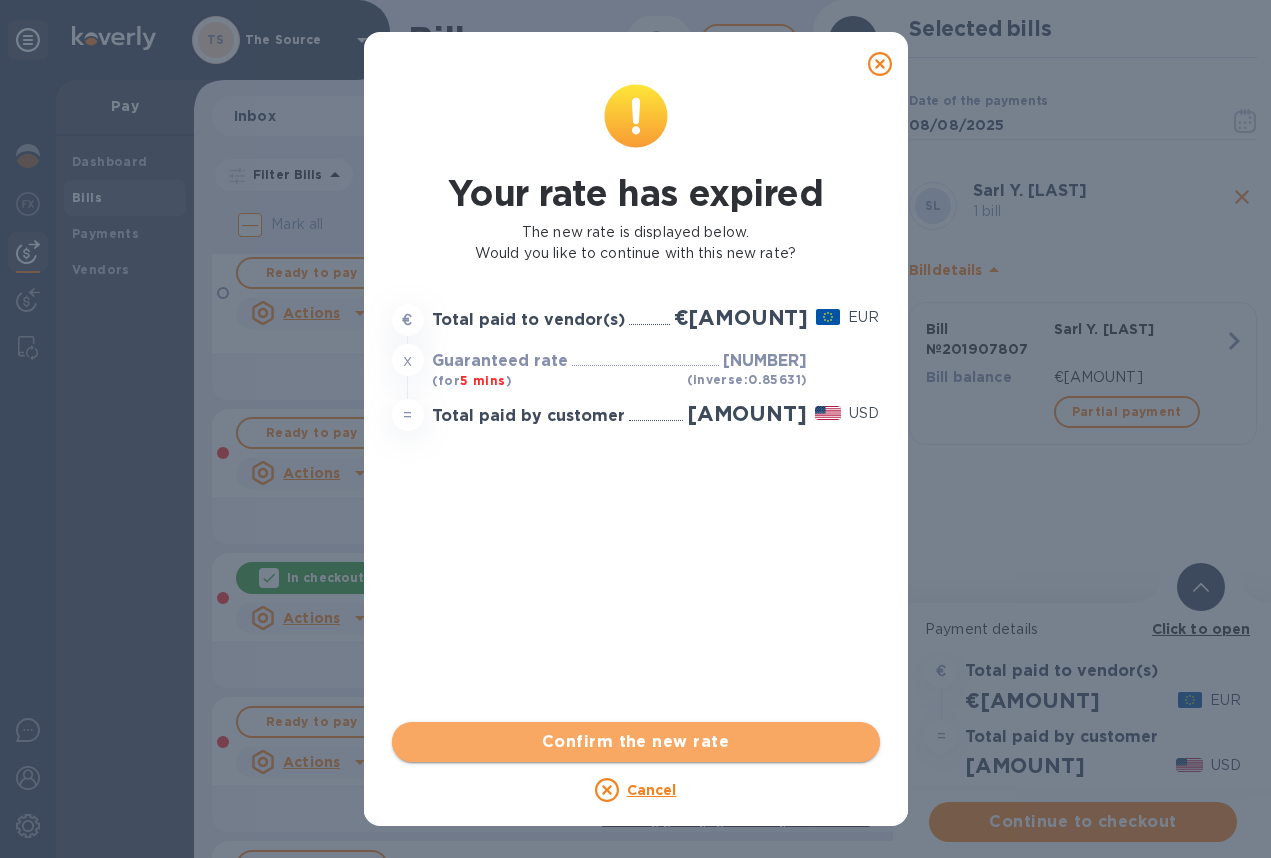 click on "Confirm the new rate" at bounding box center [636, 742] 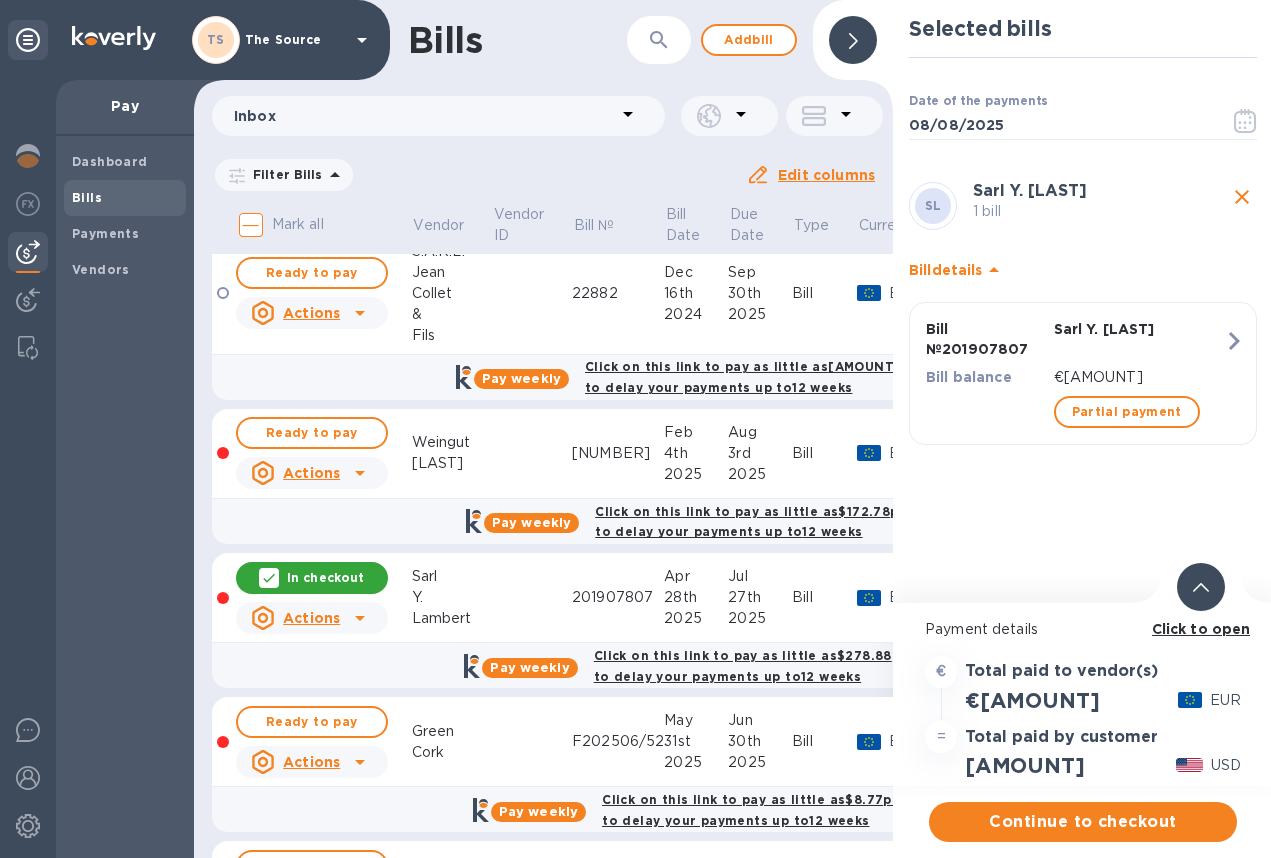 click at bounding box center [1201, 587] 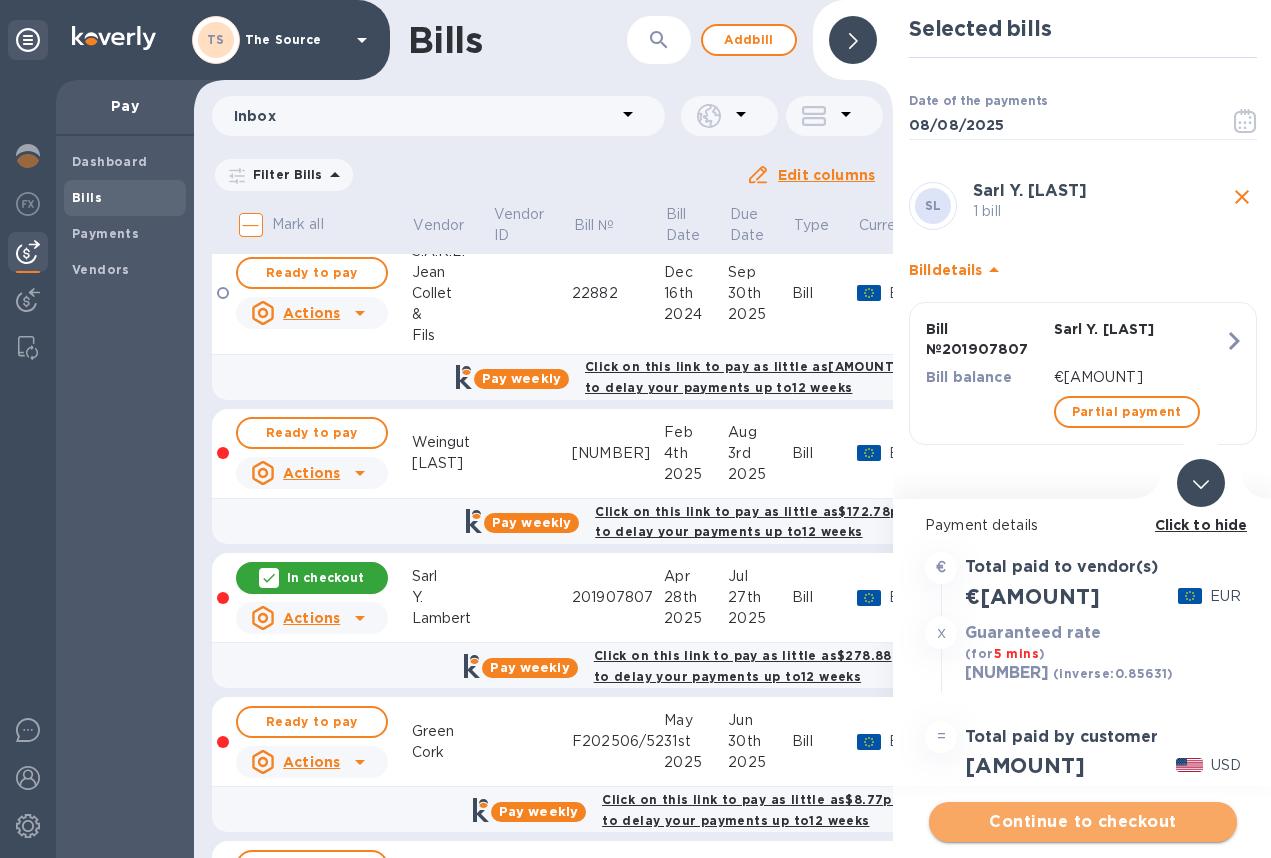 click on "Continue to checkout" at bounding box center [1083, 822] 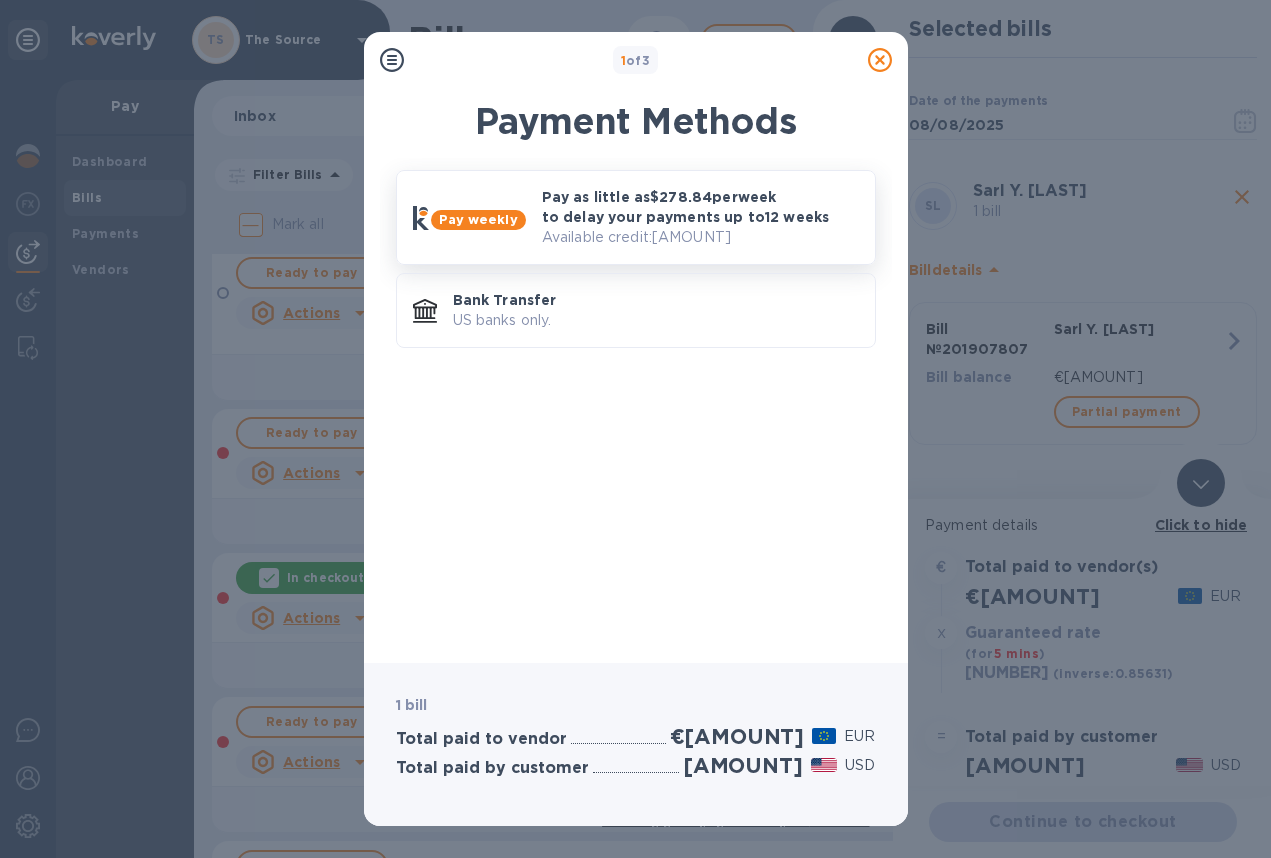 click on "Pay as little as  $278.84  per  week    to delay your payments up to  12 weeks" at bounding box center (700, 207) 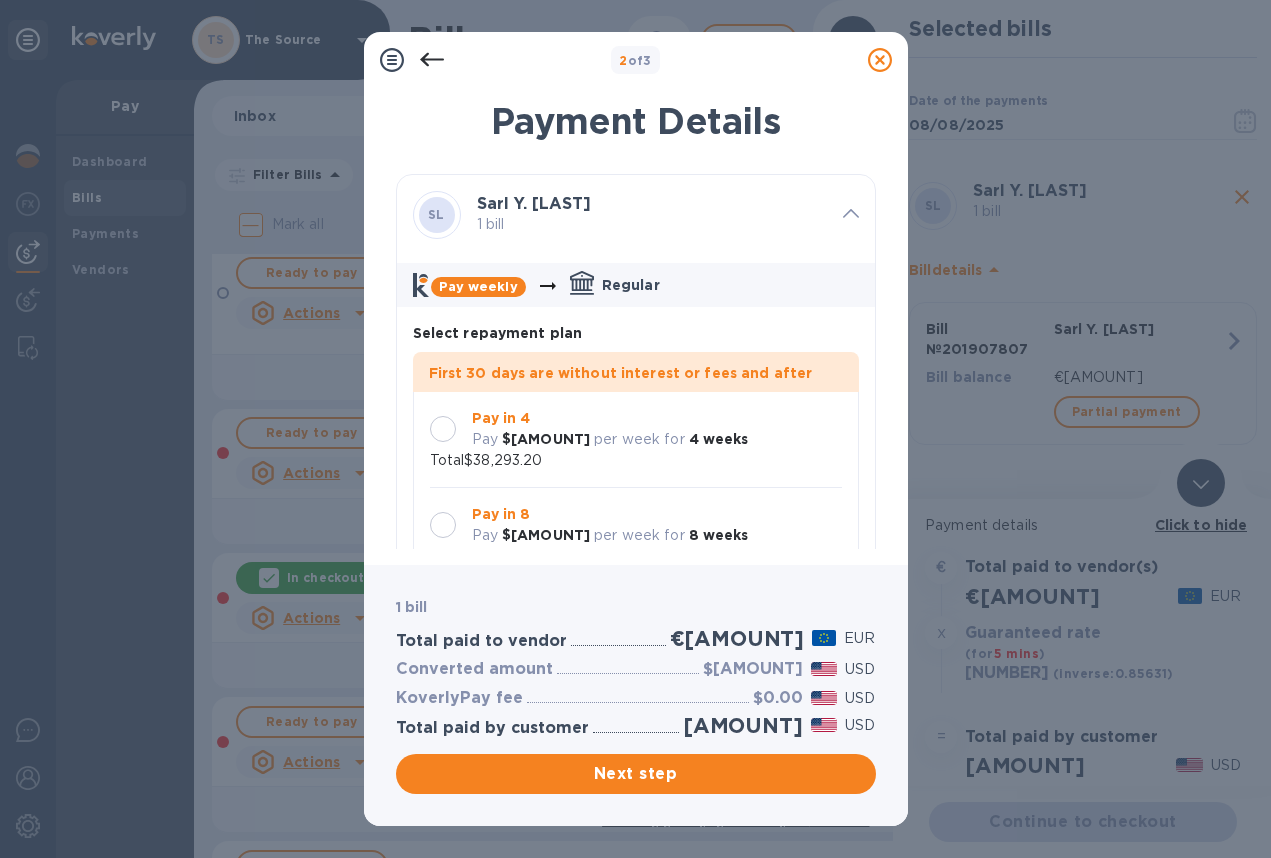 scroll, scrollTop: 58, scrollLeft: 0, axis: vertical 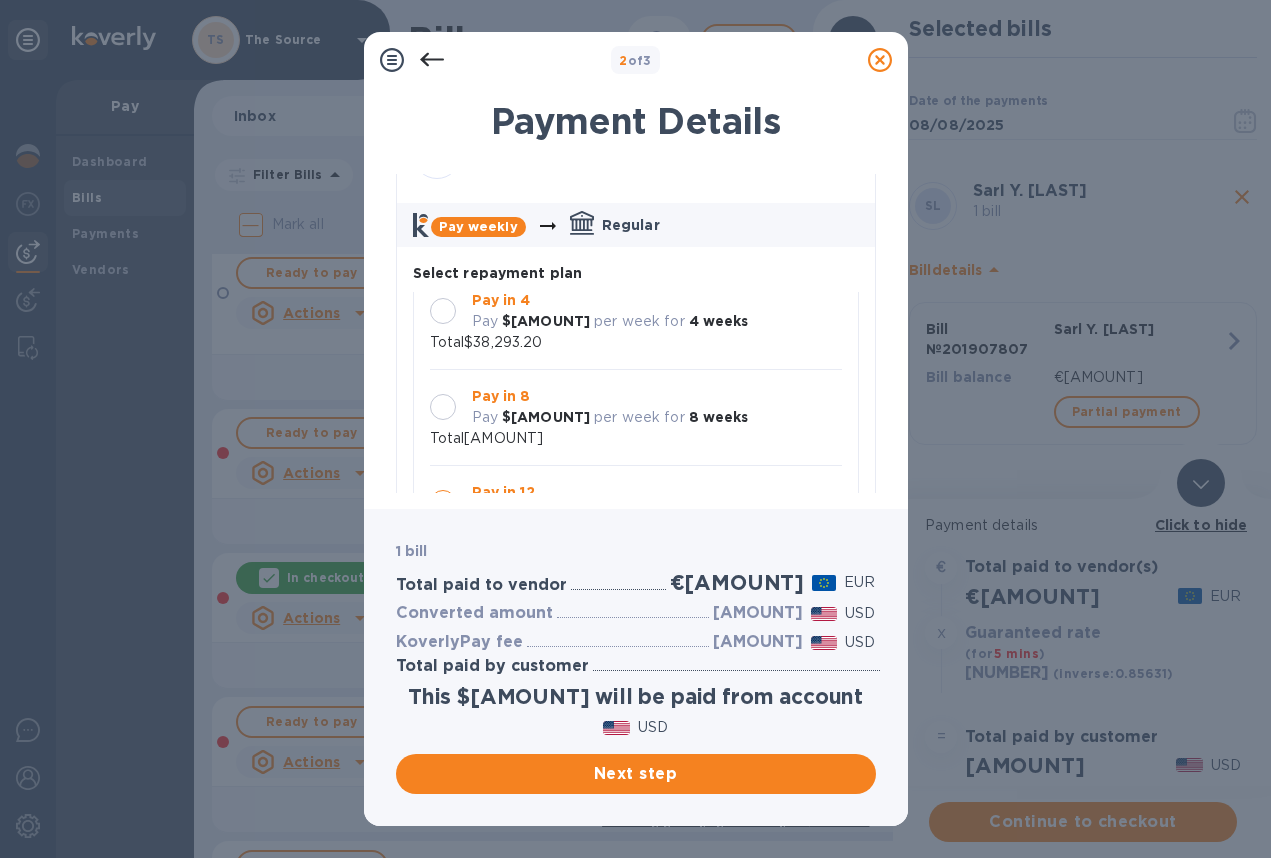 click at bounding box center [443, 407] 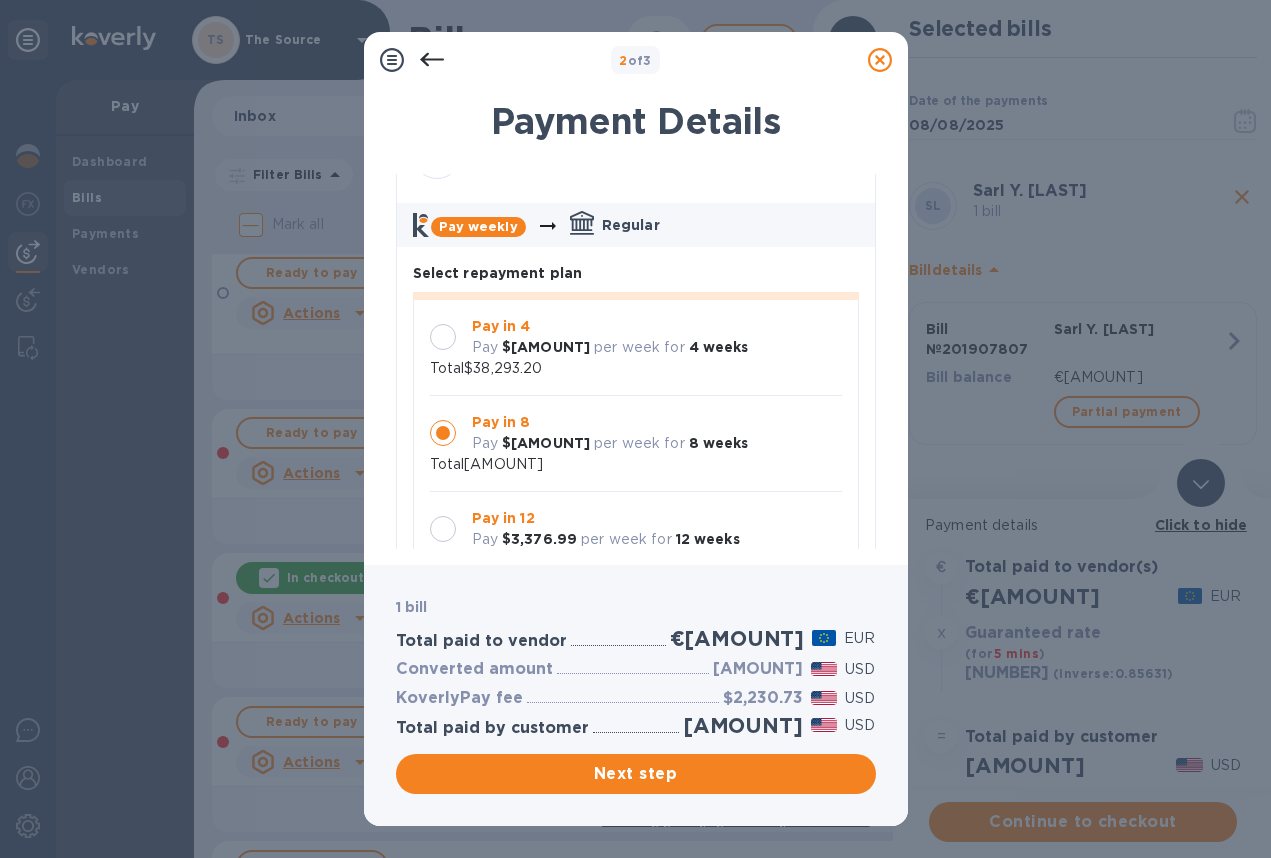 scroll, scrollTop: 58, scrollLeft: 0, axis: vertical 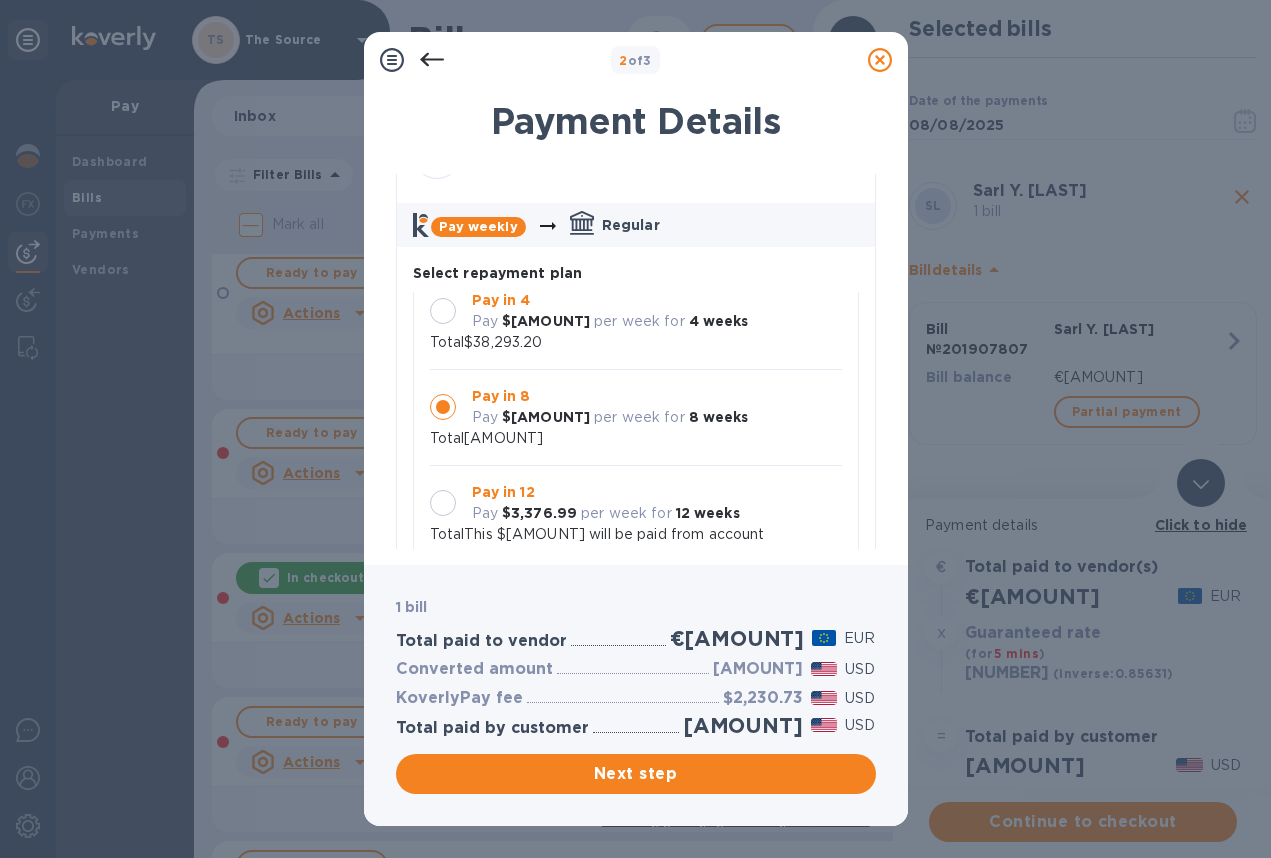 click 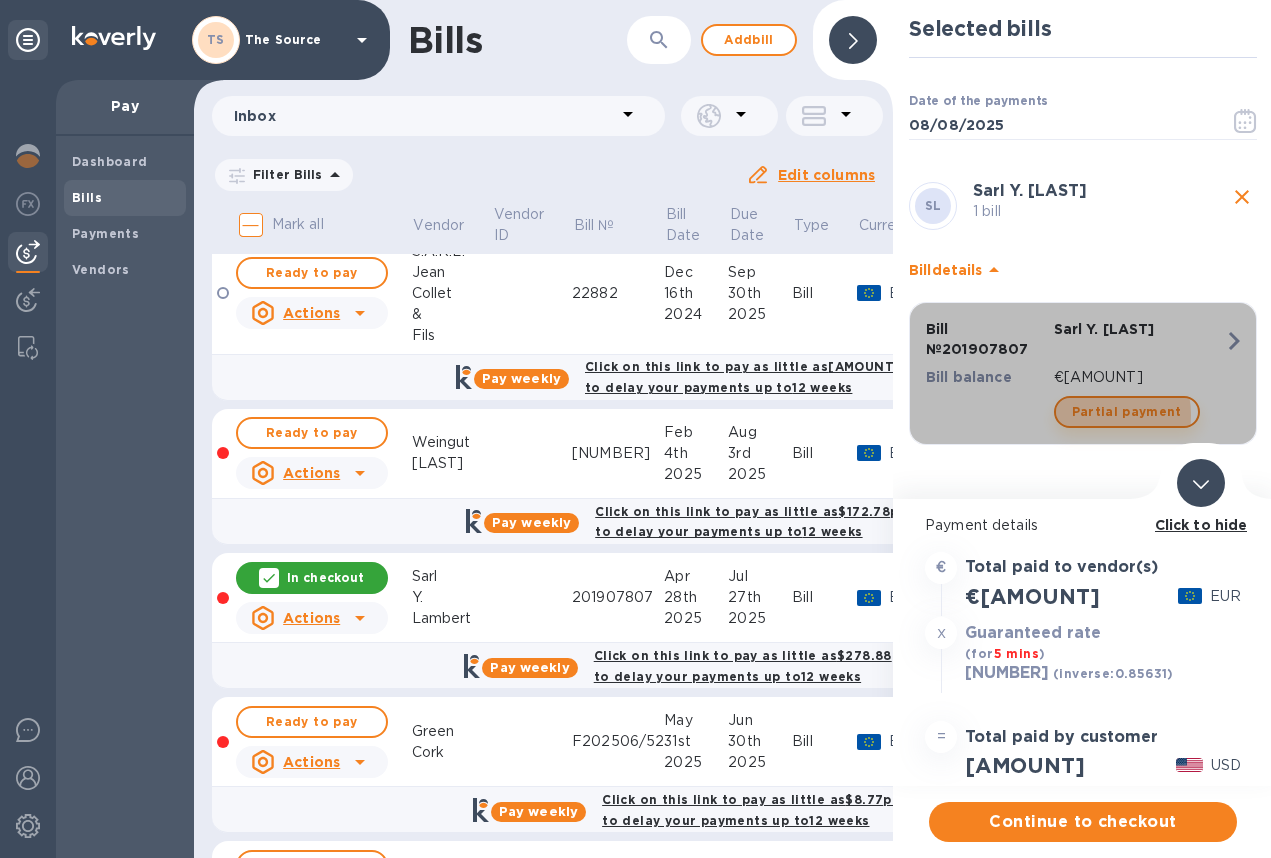 click on "Partial payment" at bounding box center (1127, 412) 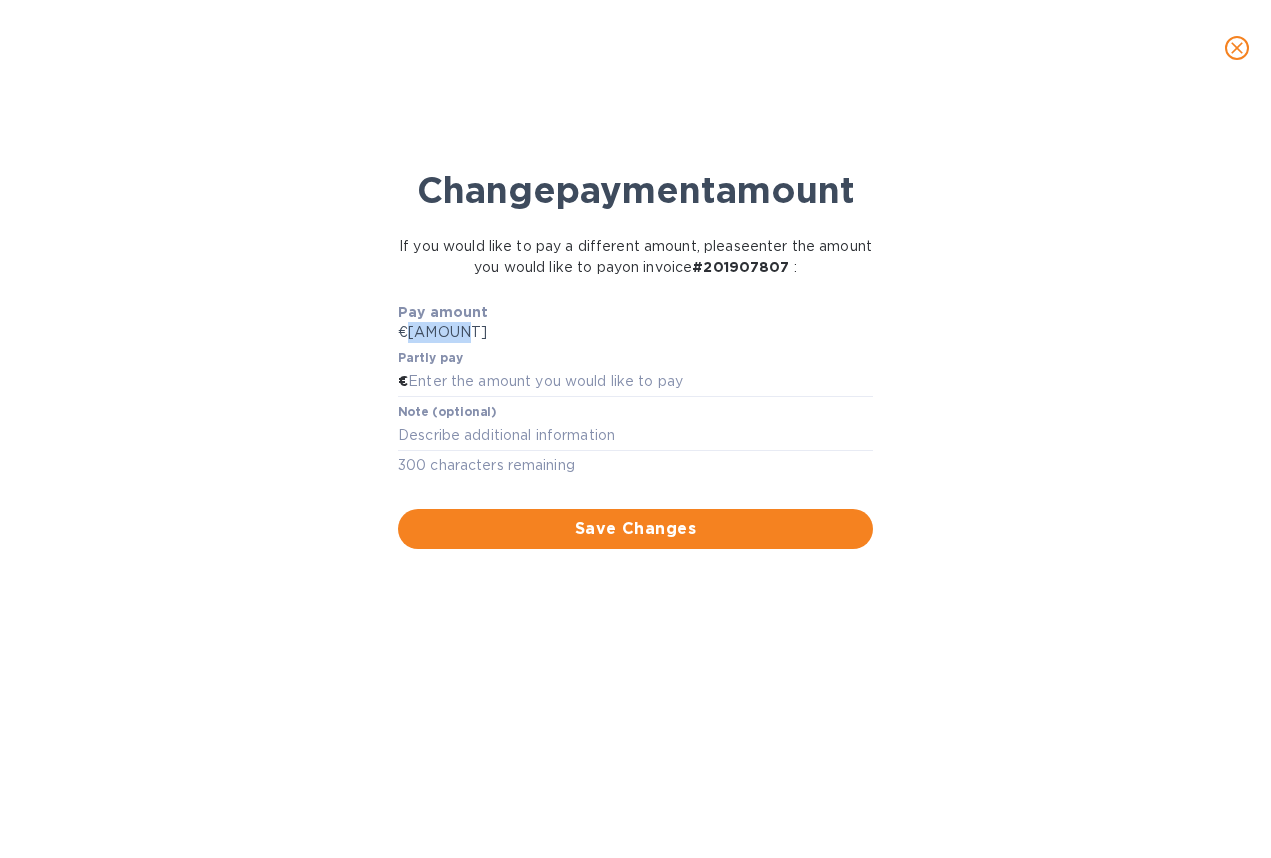 drag, startPoint x: 453, startPoint y: 330, endPoint x: 411, endPoint y: 330, distance: 42 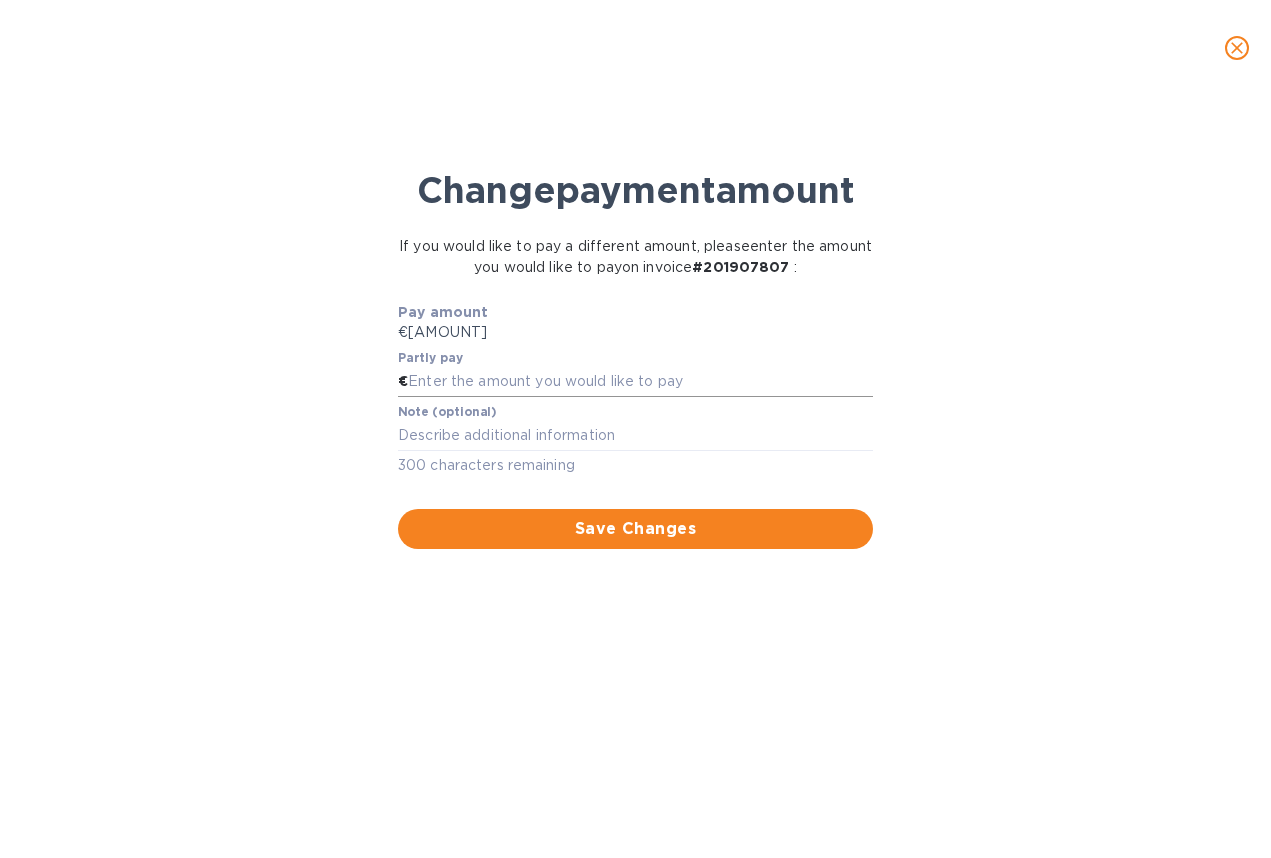 click at bounding box center (640, 382) 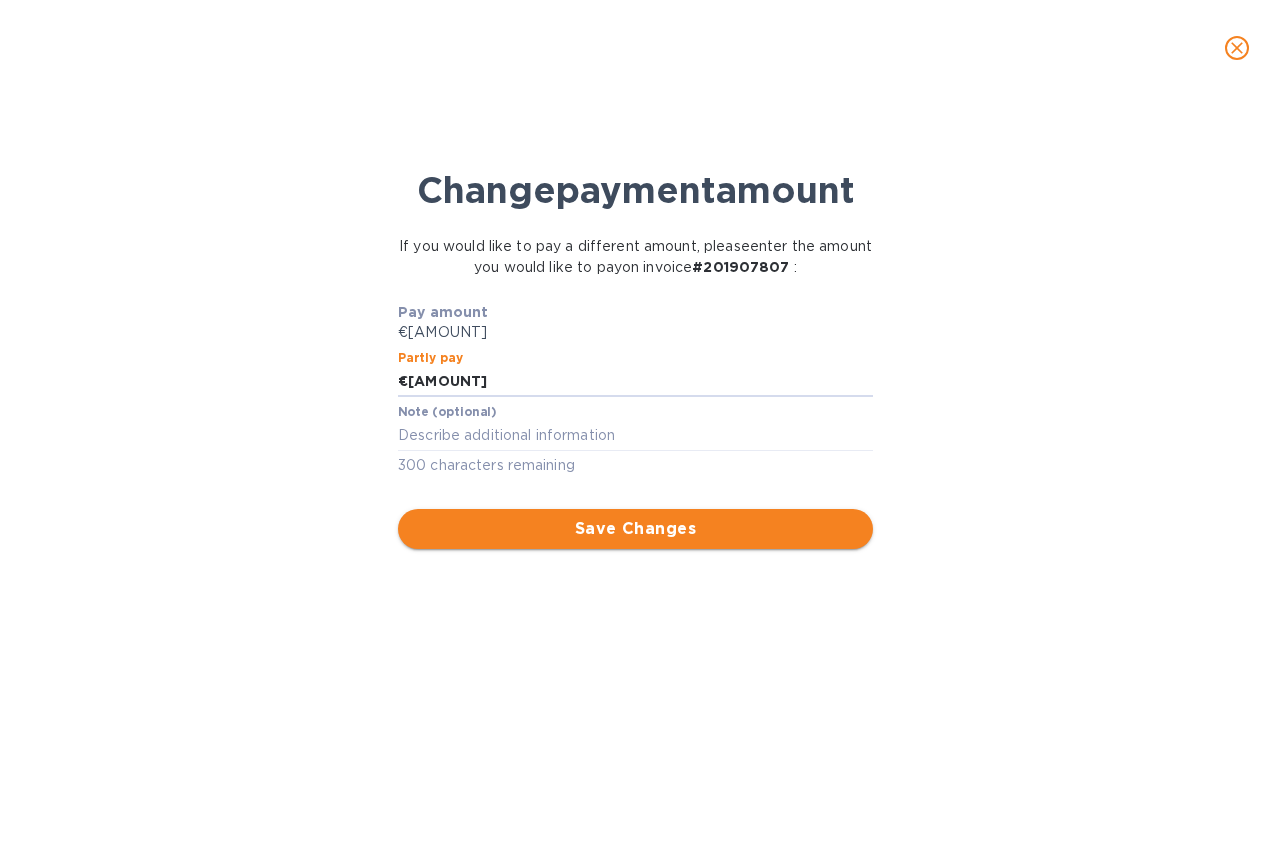 type on "[AMOUNT]" 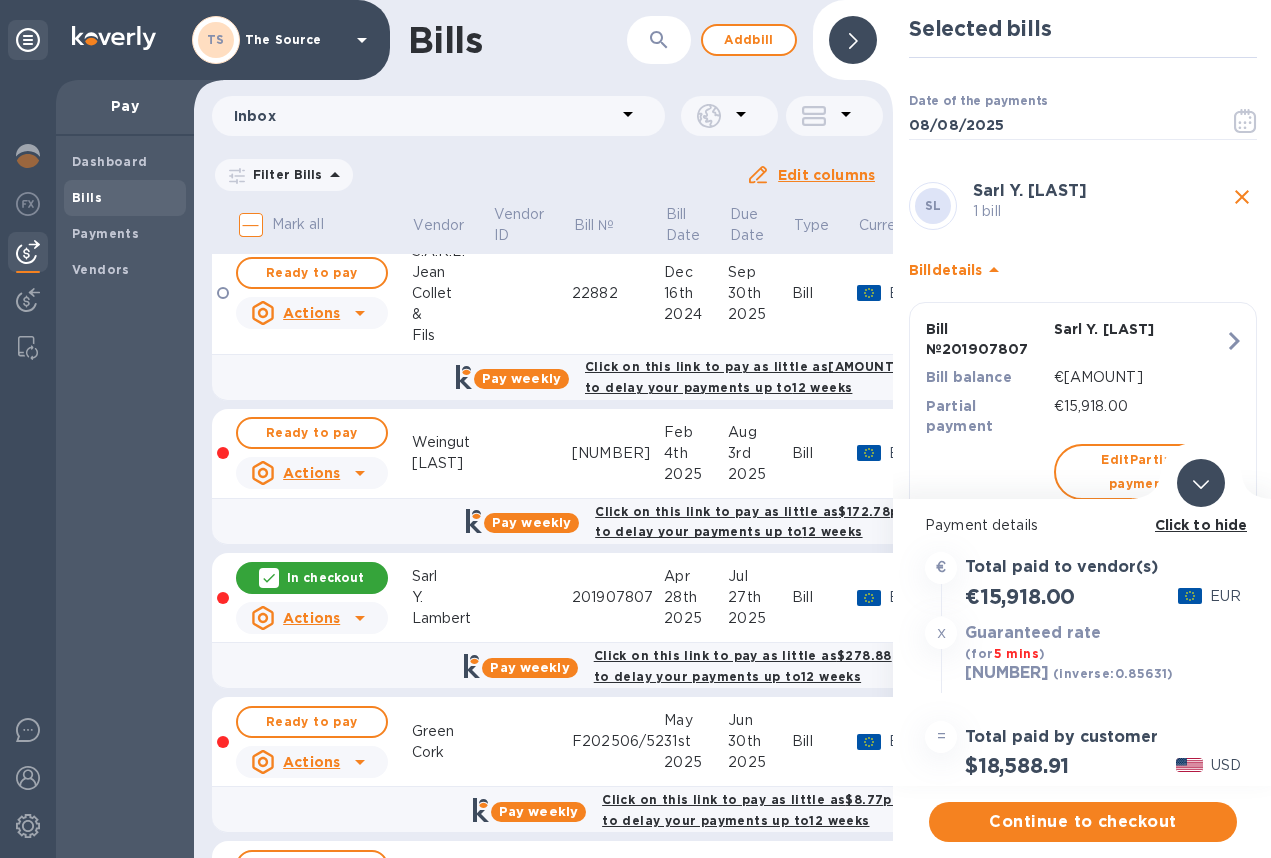 click on "[NUMBER]" at bounding box center (1007, 674) 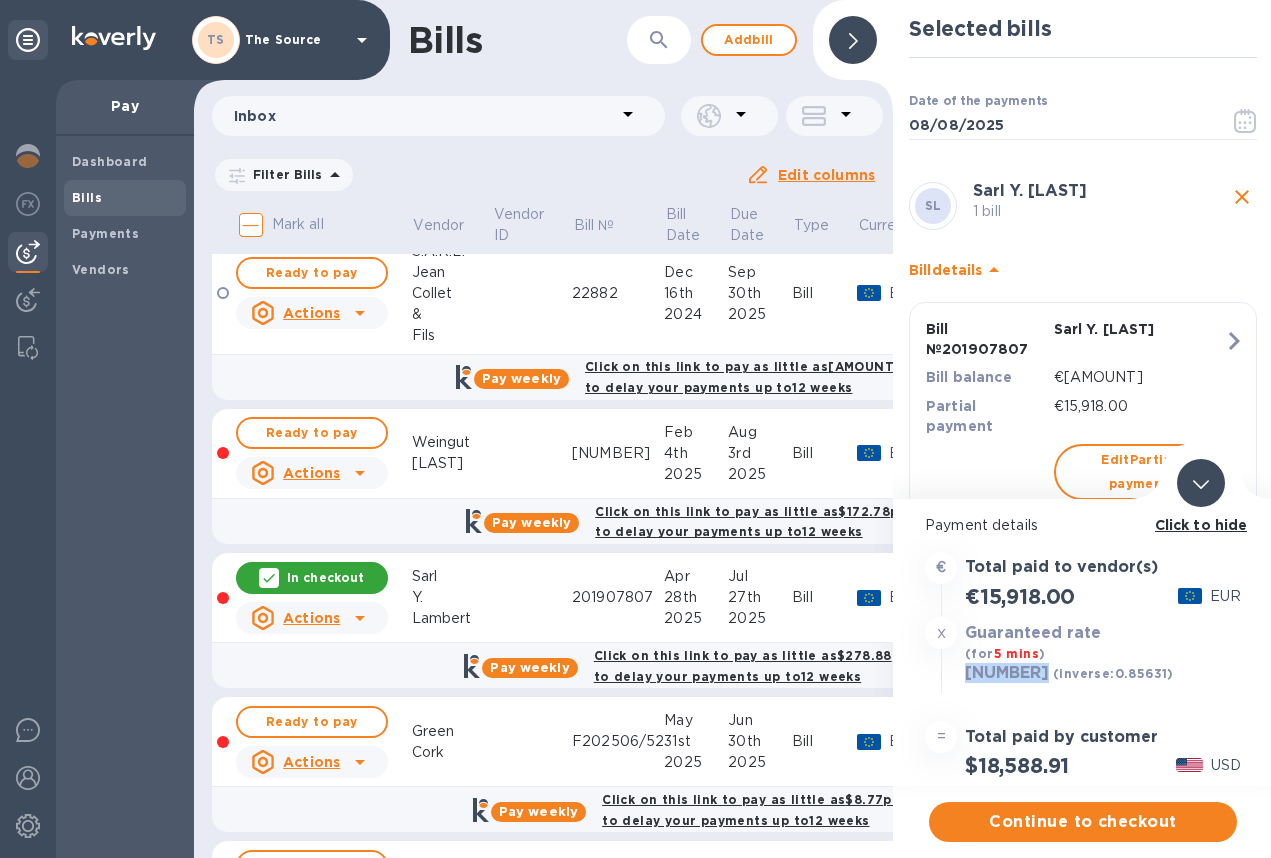 click on "[NUMBER]" at bounding box center [1007, 674] 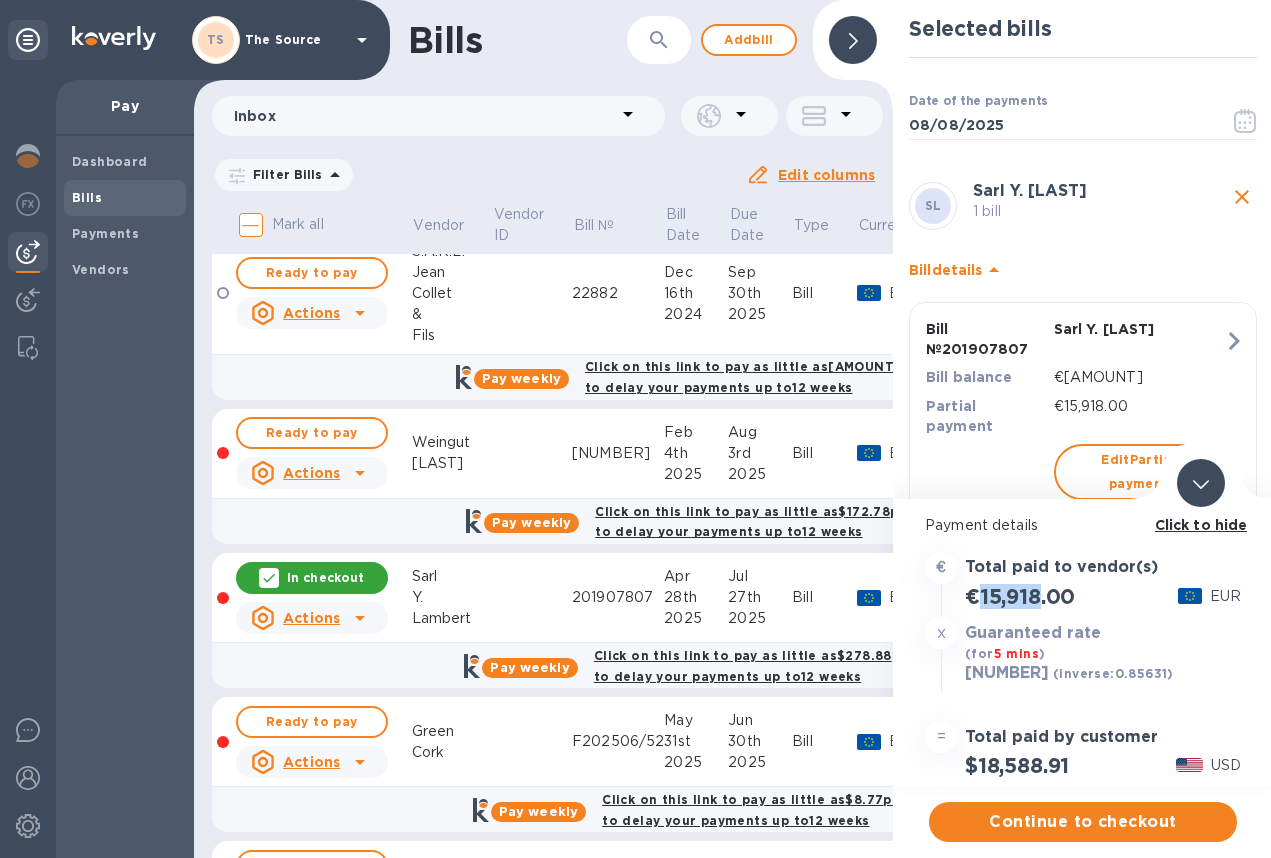 drag, startPoint x: 1044, startPoint y: 621, endPoint x: 981, endPoint y: 622, distance: 63.007935 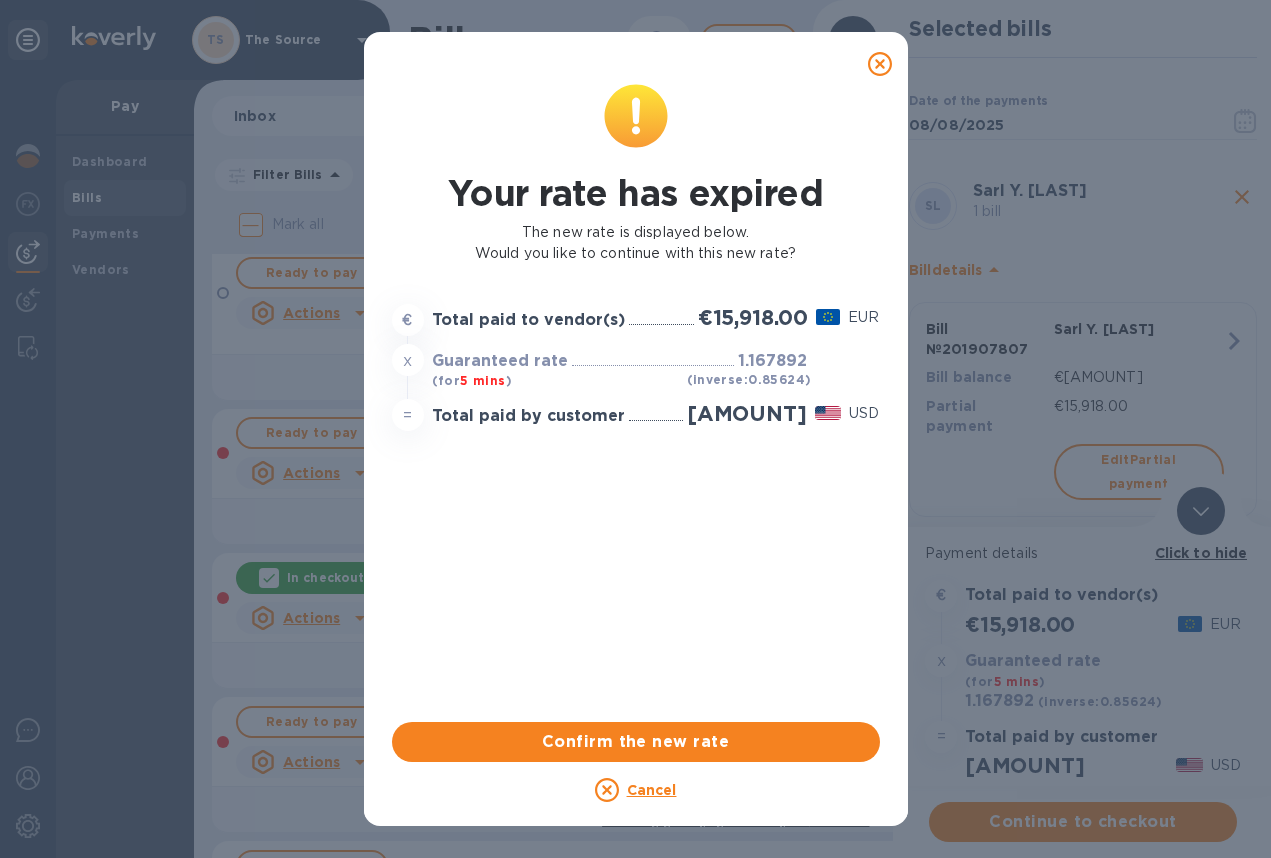 click on "1.167892" at bounding box center (772, 361) 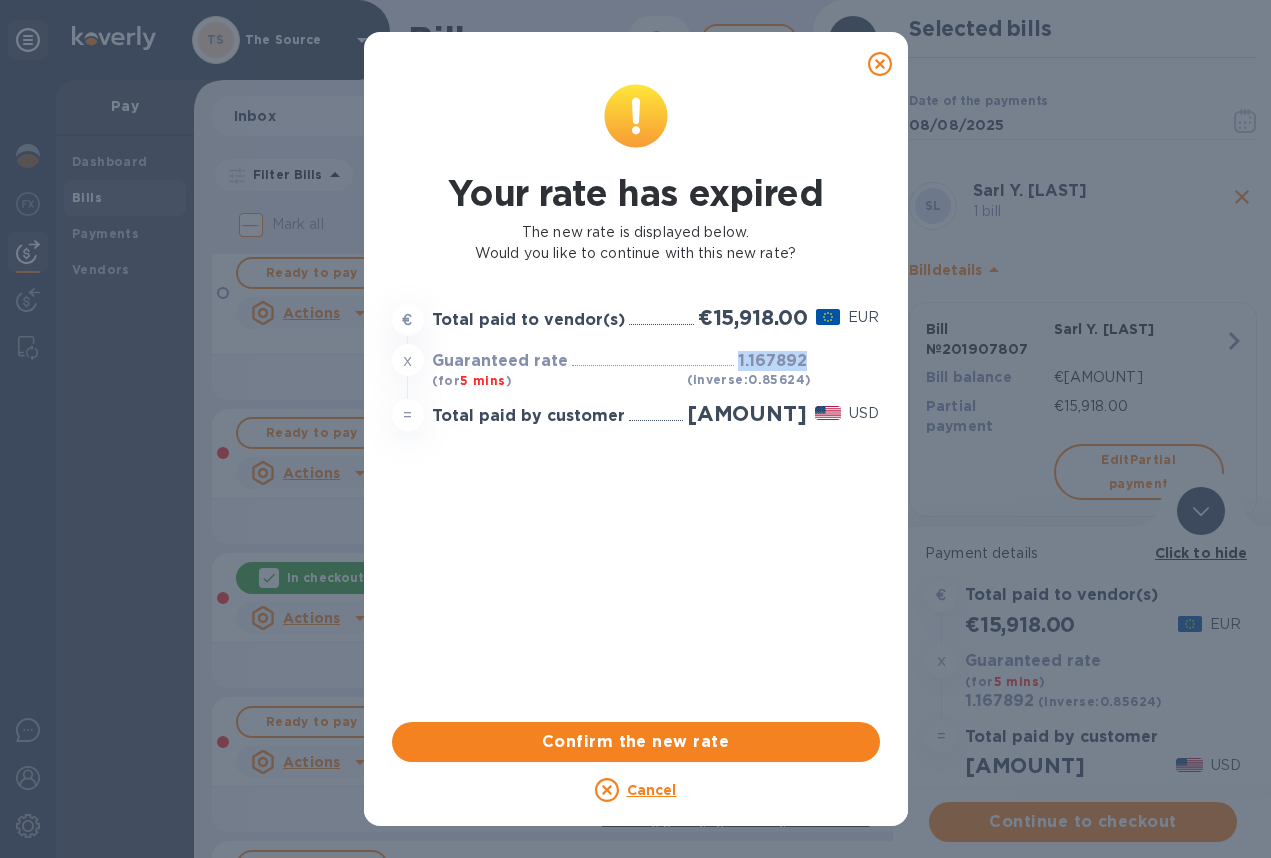 click on "1.167892" at bounding box center (772, 361) 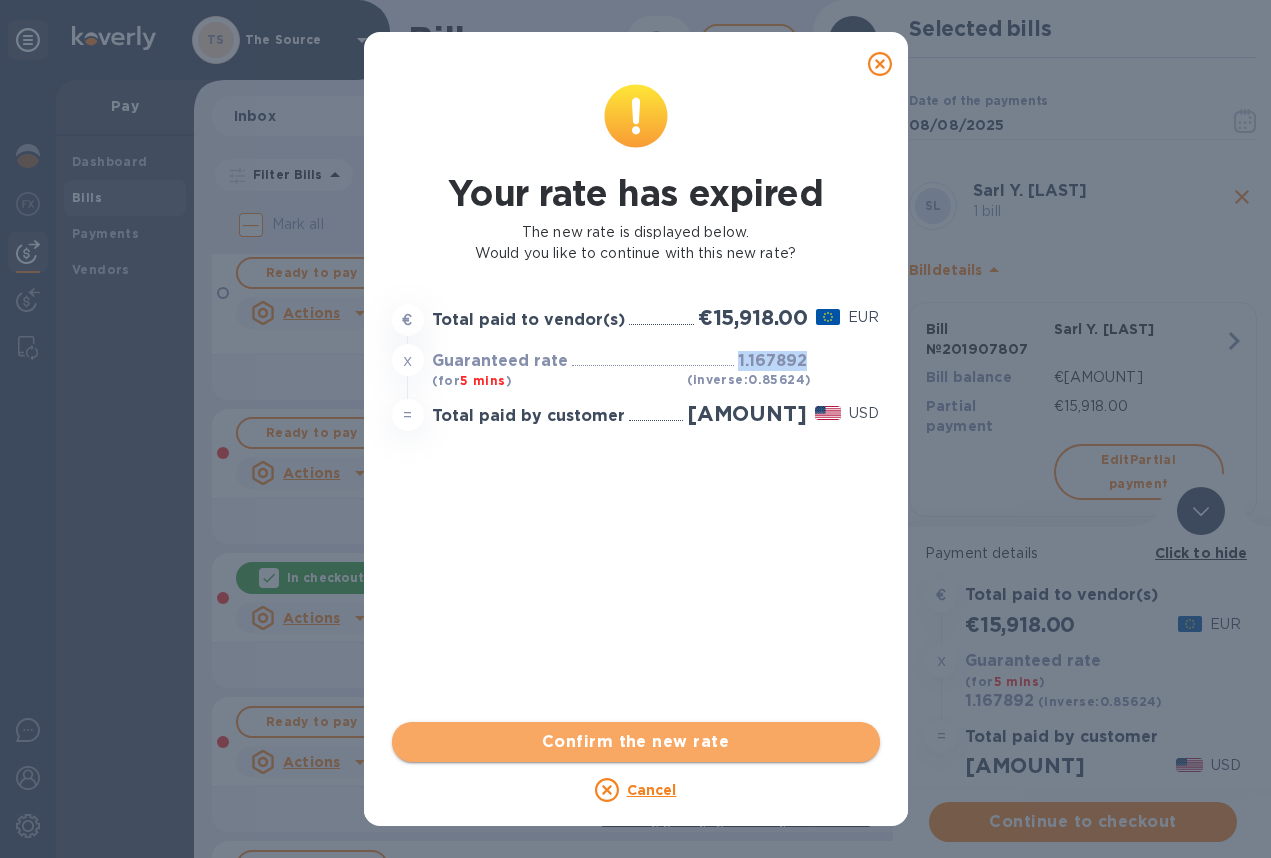 click on "Confirm the new rate" at bounding box center (636, 742) 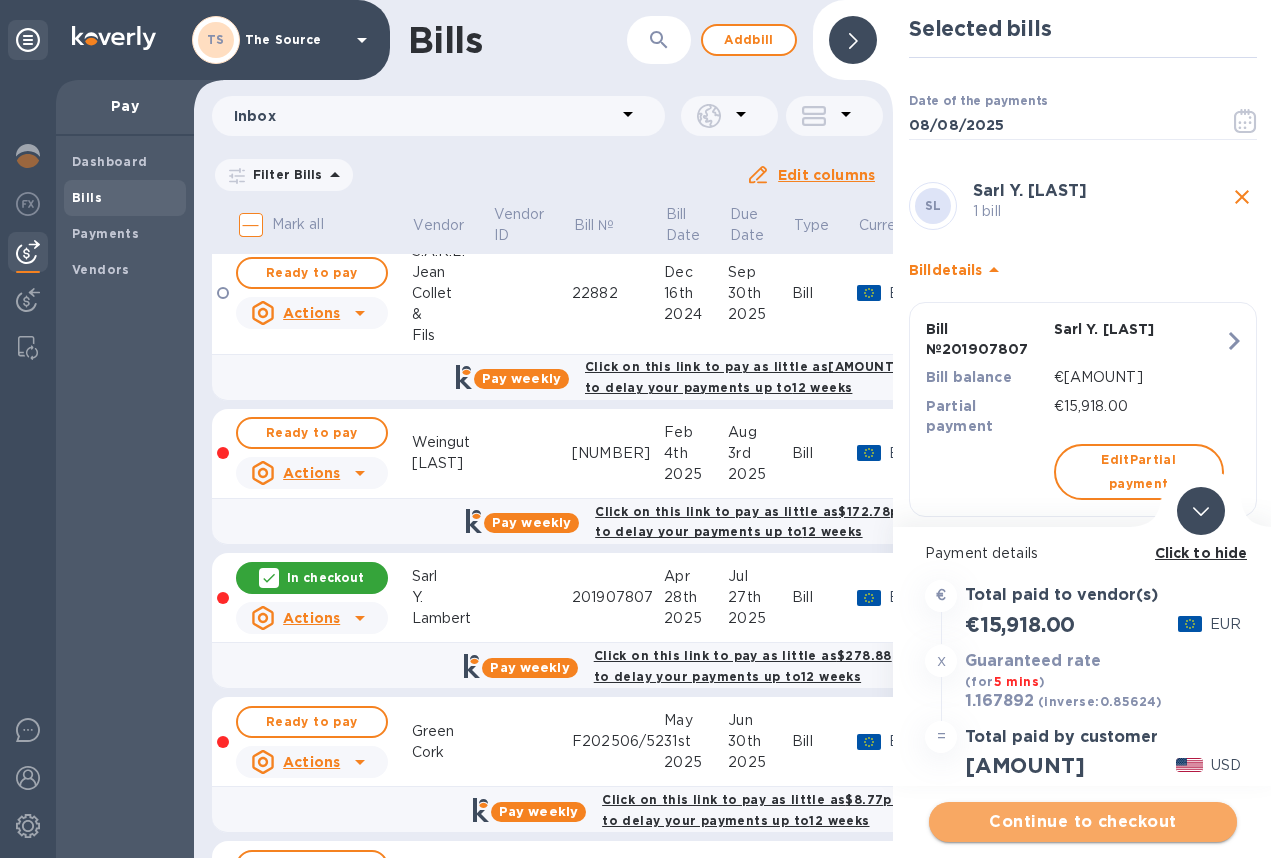click on "Continue to checkout" at bounding box center (1083, 822) 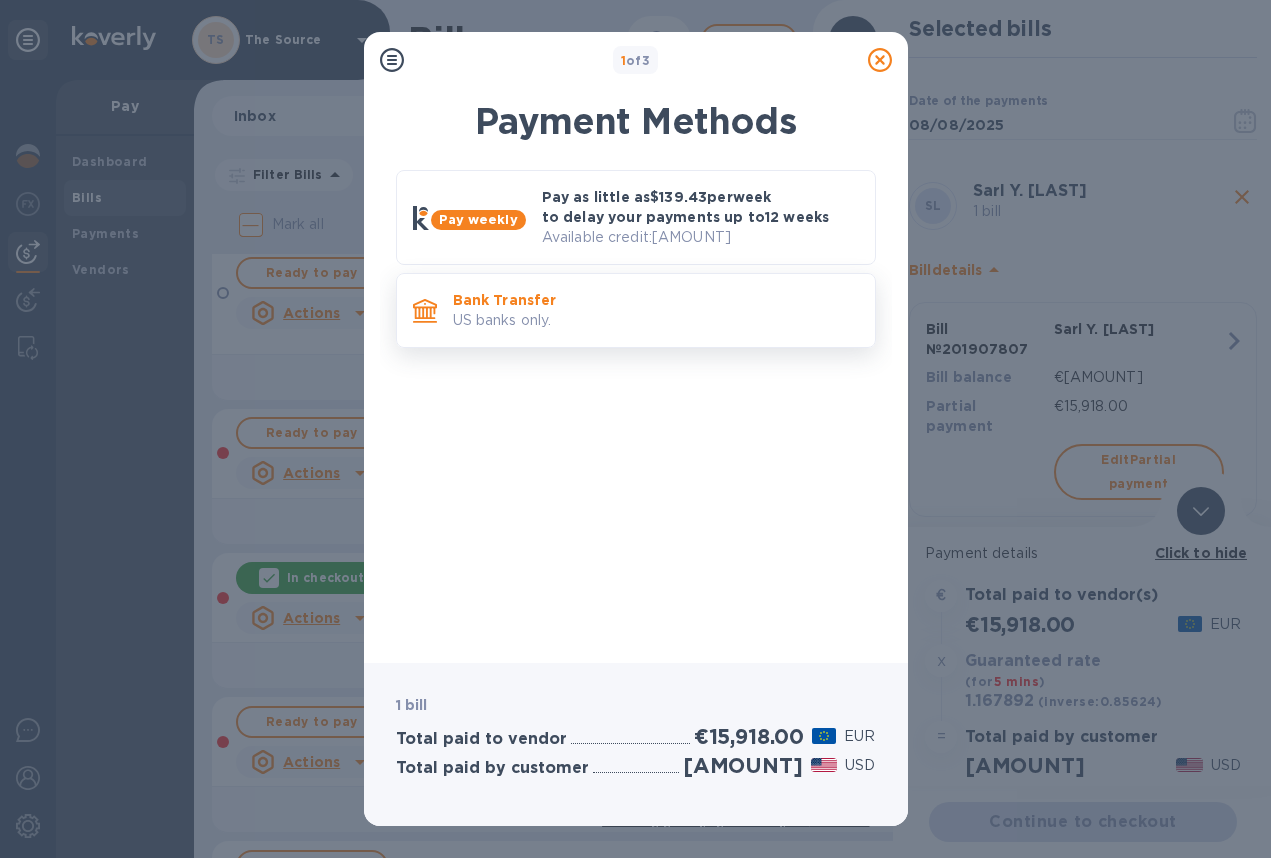 click on "US banks only." at bounding box center (656, 320) 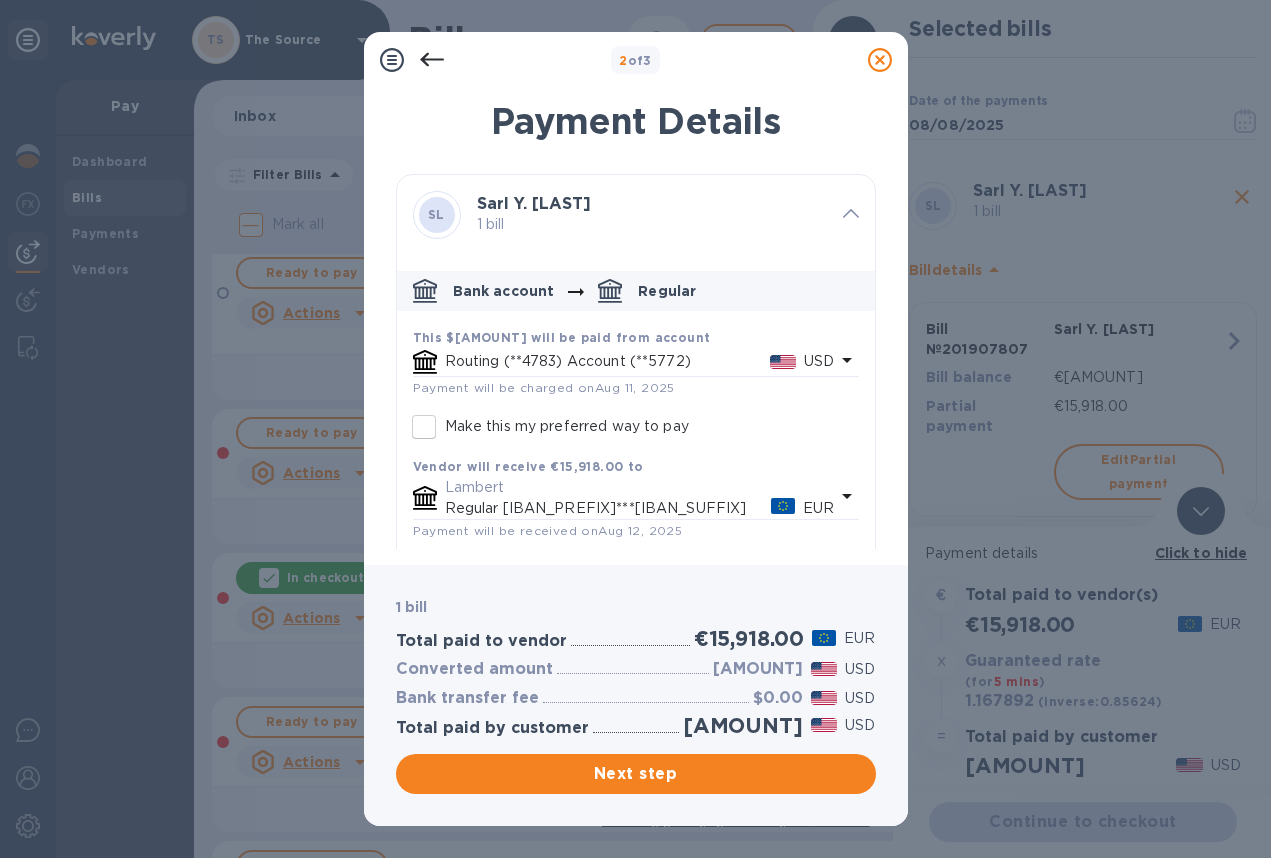 click 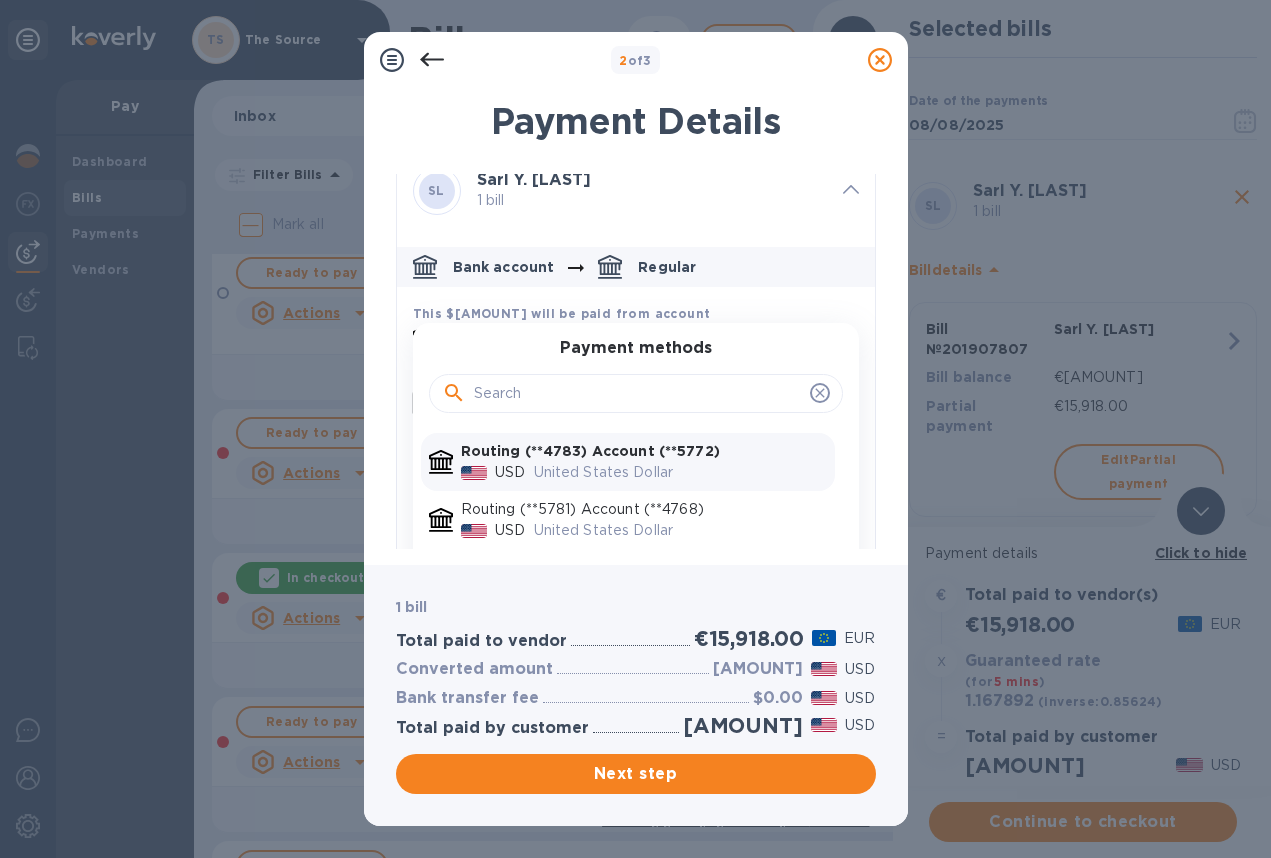 scroll, scrollTop: 33, scrollLeft: 0, axis: vertical 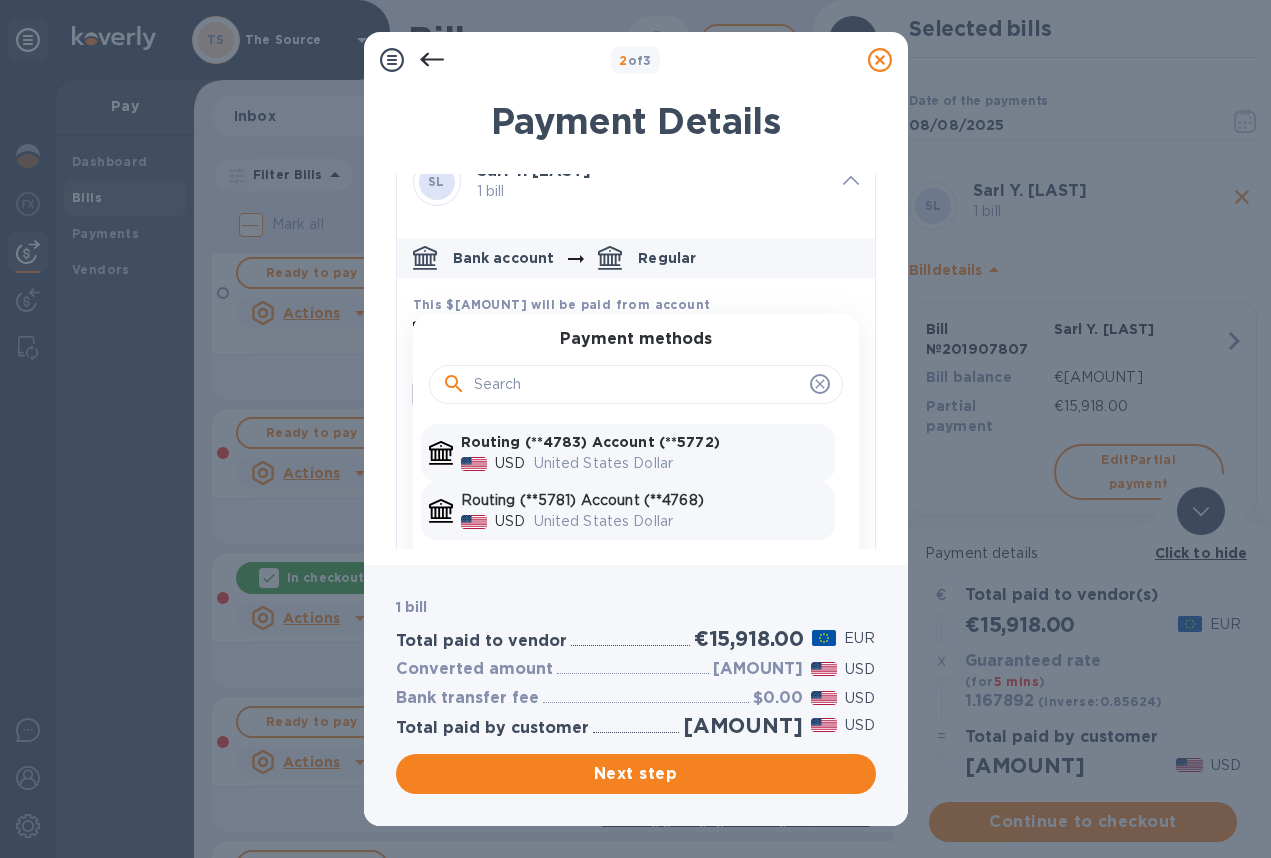 click on "Routing  (**5781) Account  (**4768)" at bounding box center [644, 500] 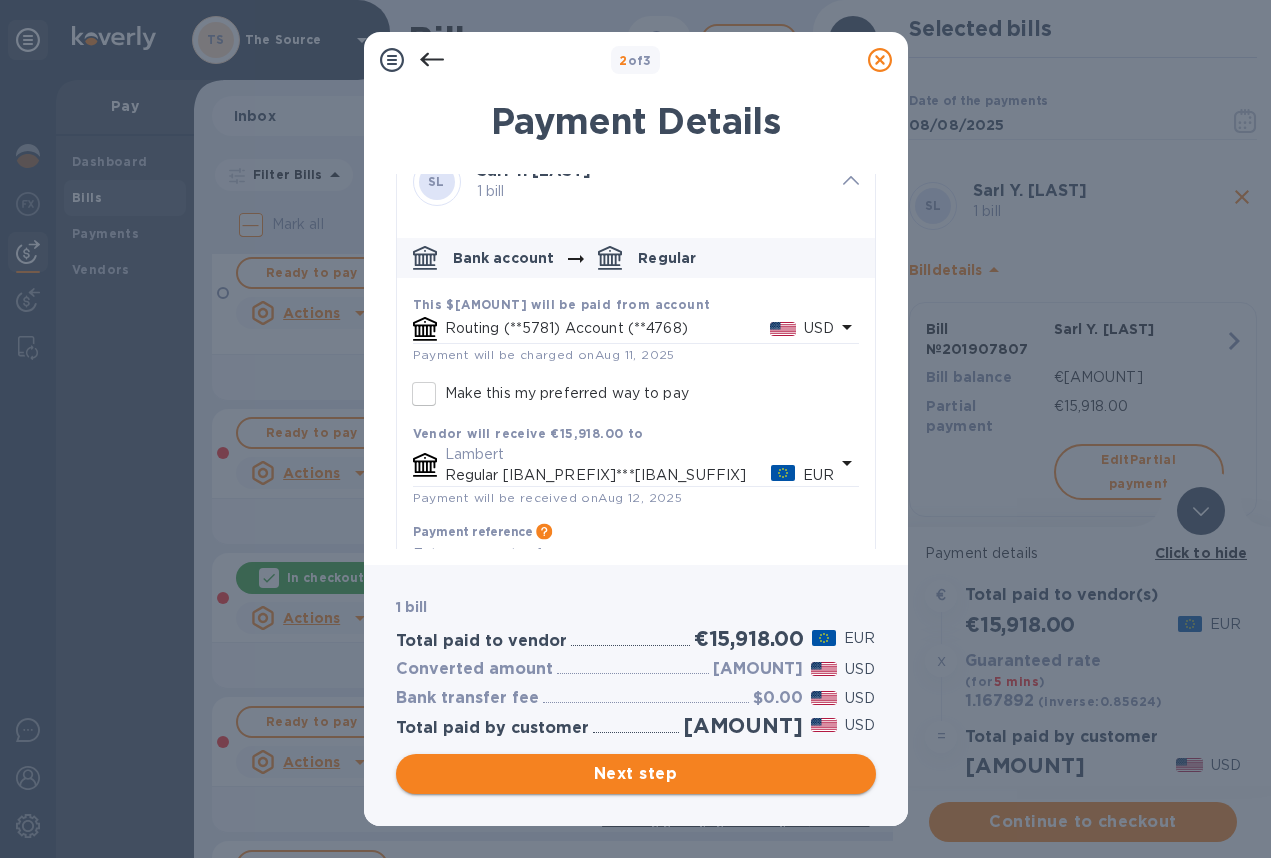 click on "Next step" at bounding box center [636, 774] 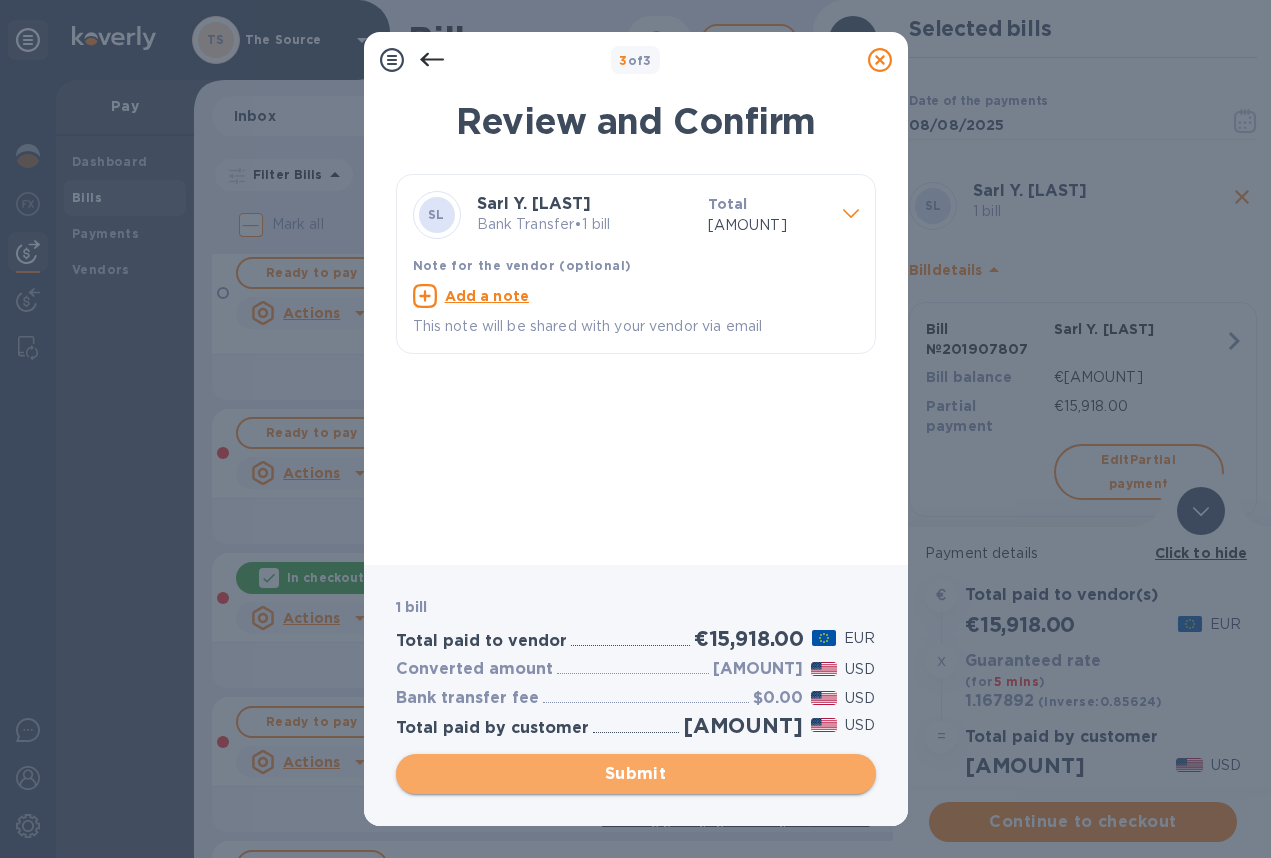 click on "Submit" at bounding box center [636, 774] 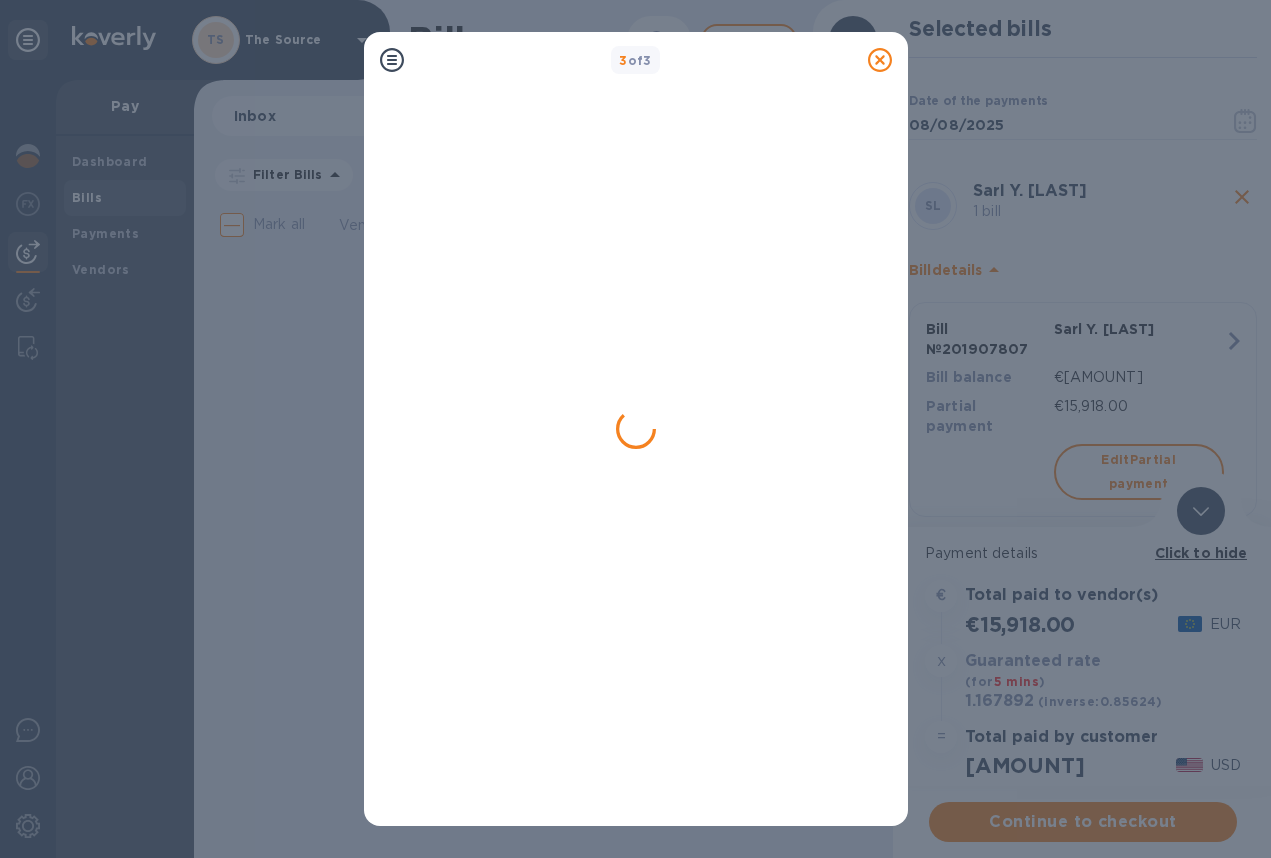 scroll, scrollTop: 0, scrollLeft: 0, axis: both 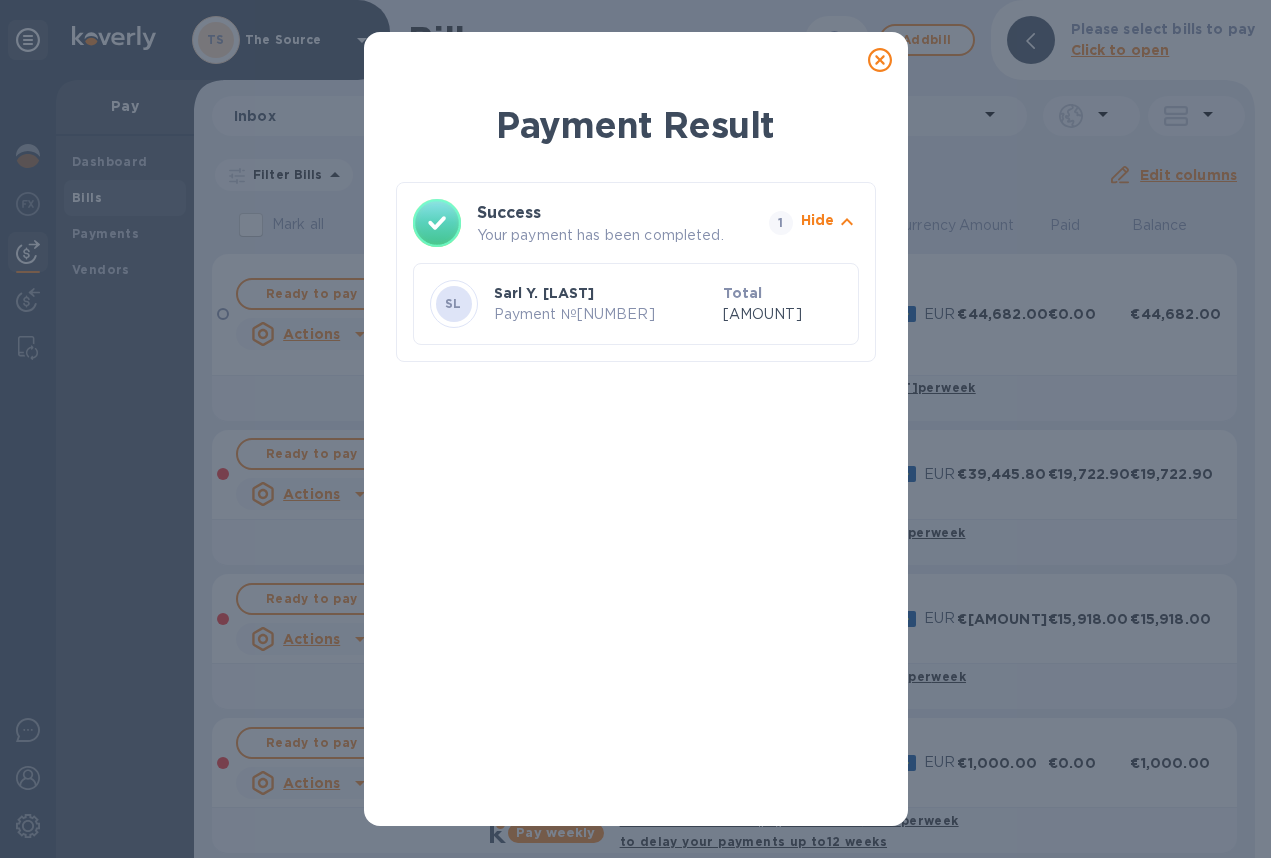 click 